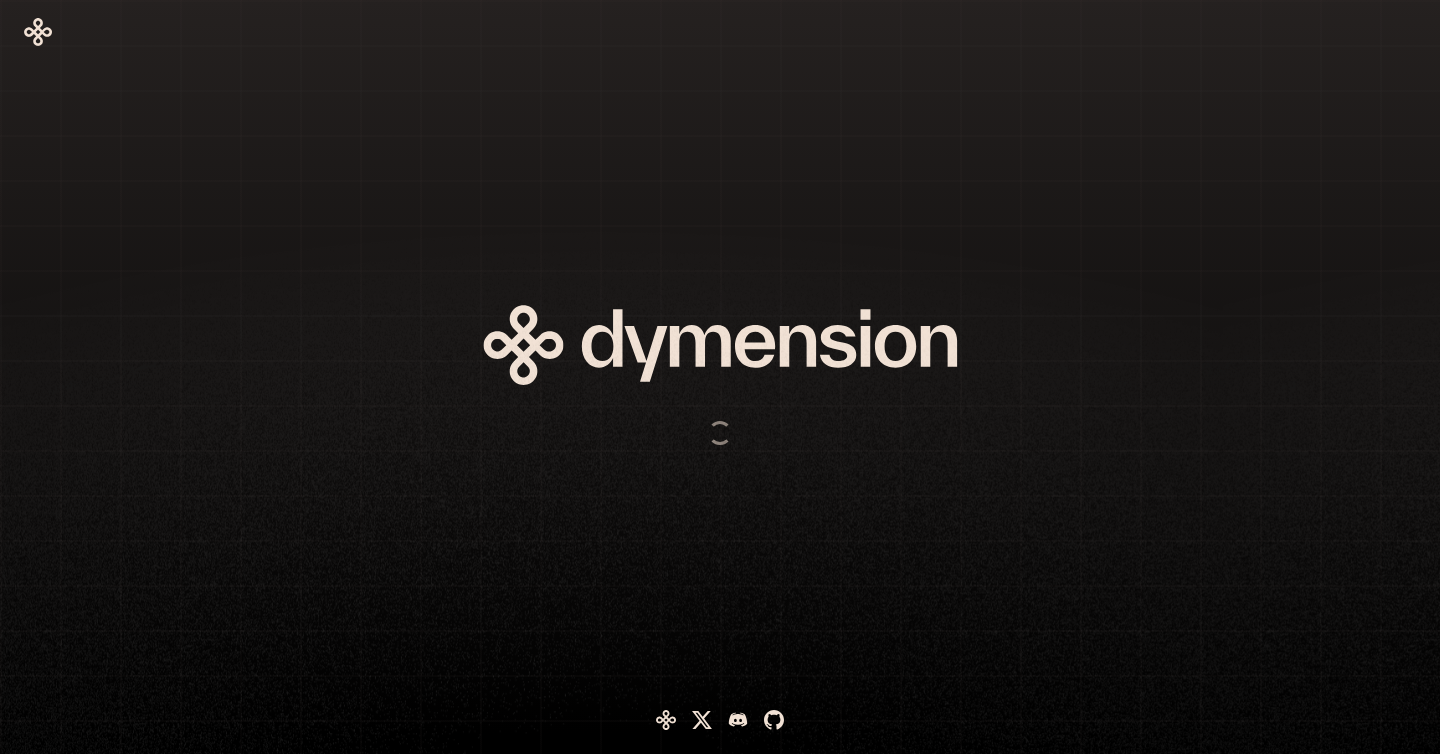 scroll, scrollTop: 0, scrollLeft: 0, axis: both 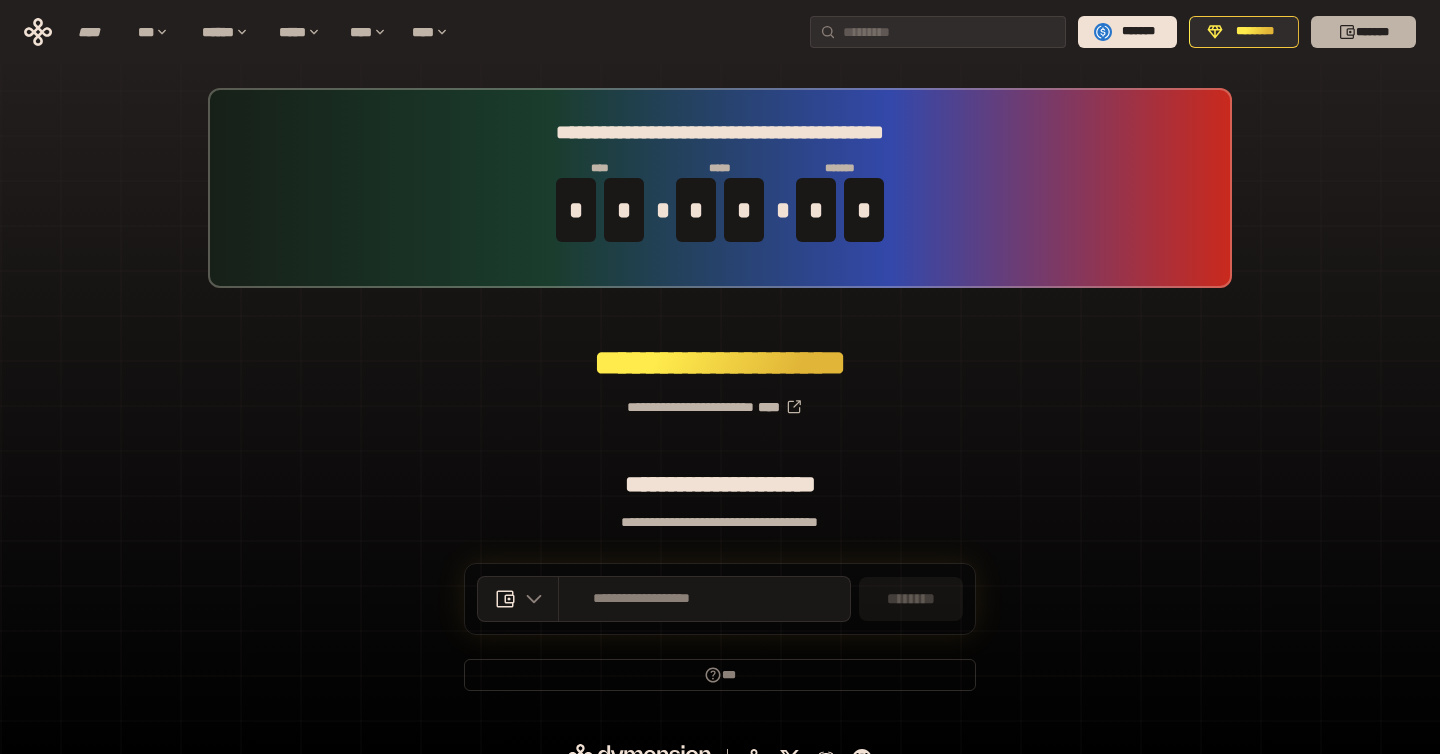 click on "*******" at bounding box center (1363, 32) 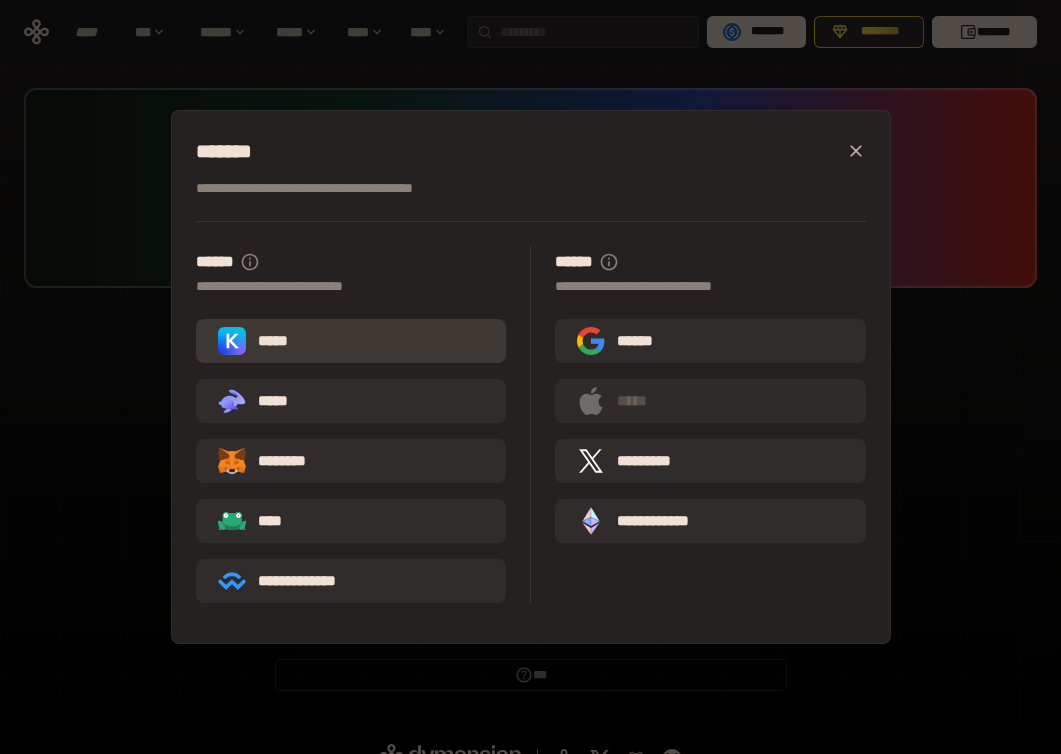 click on "*****" at bounding box center [351, 341] 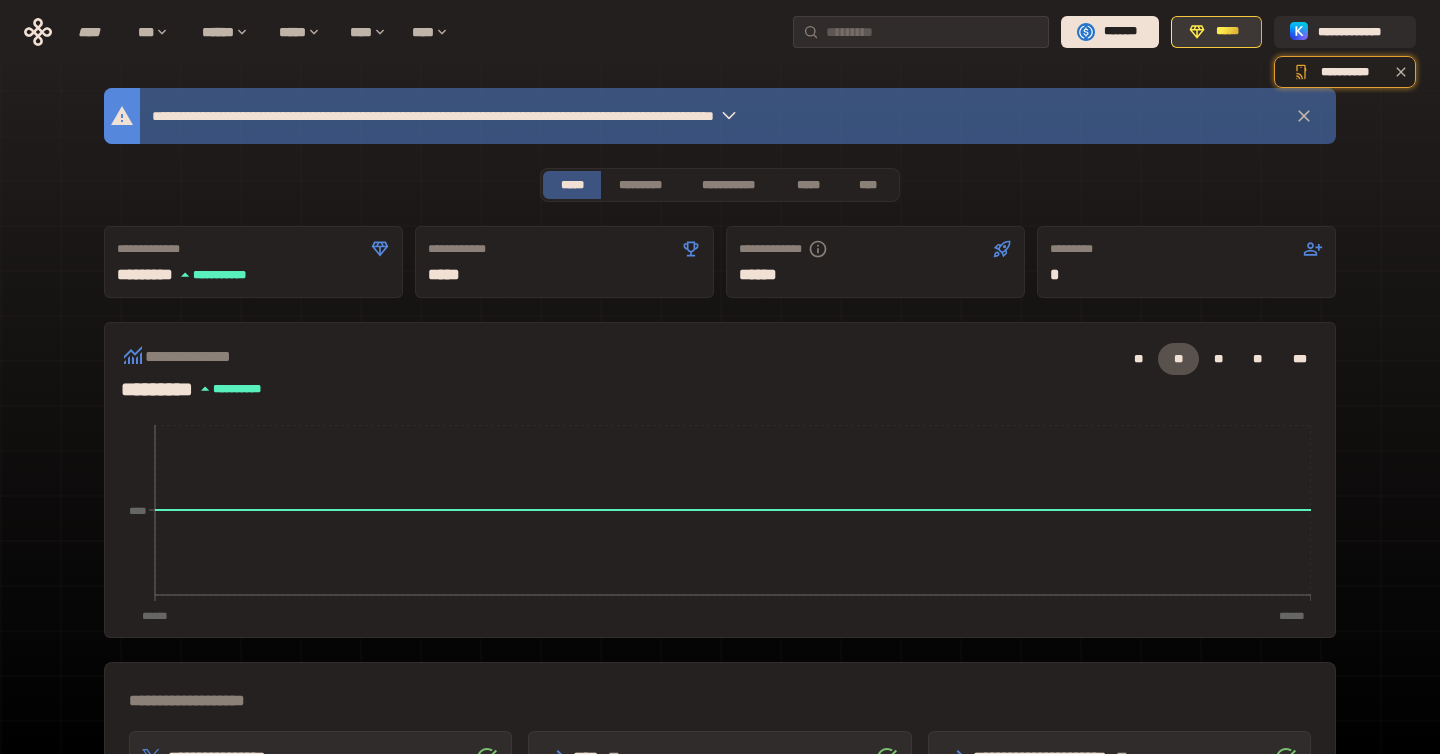 click 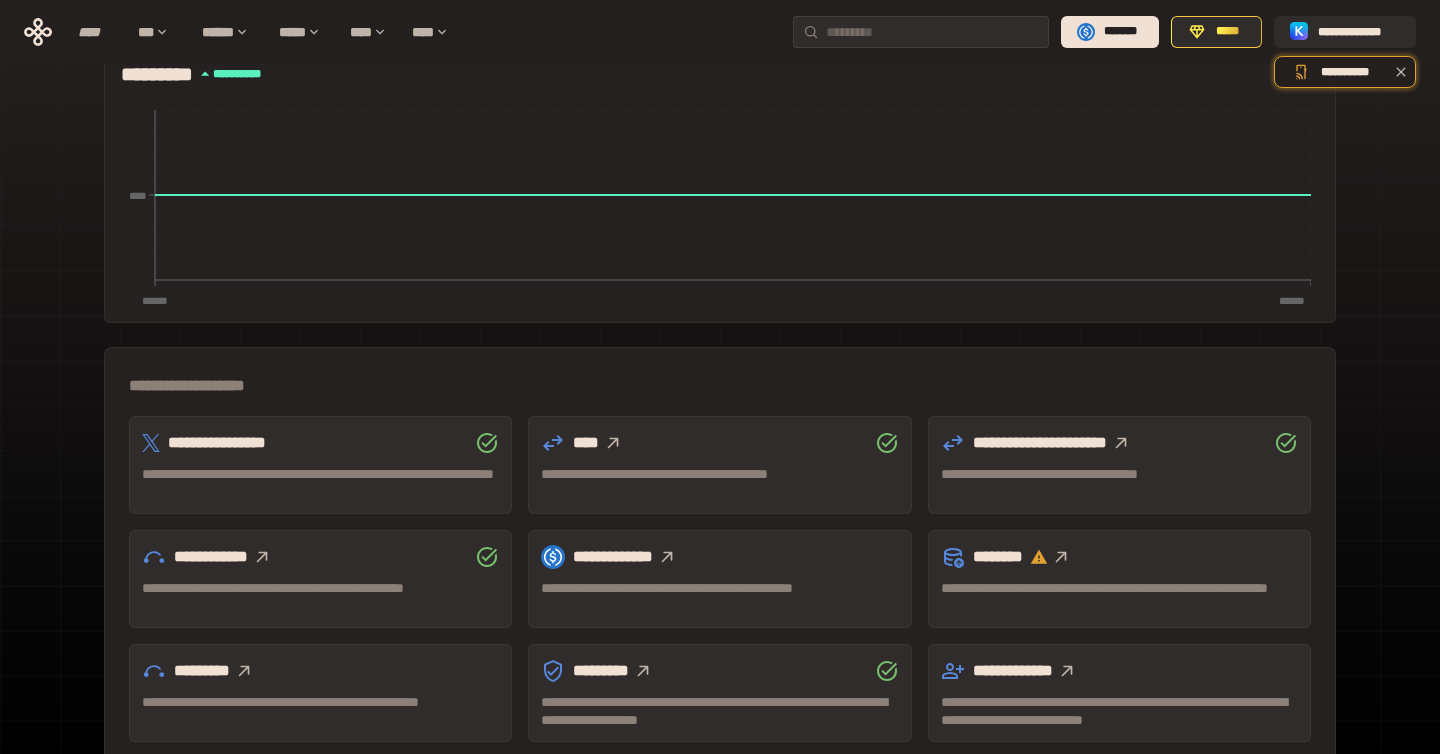 scroll, scrollTop: 0, scrollLeft: 0, axis: both 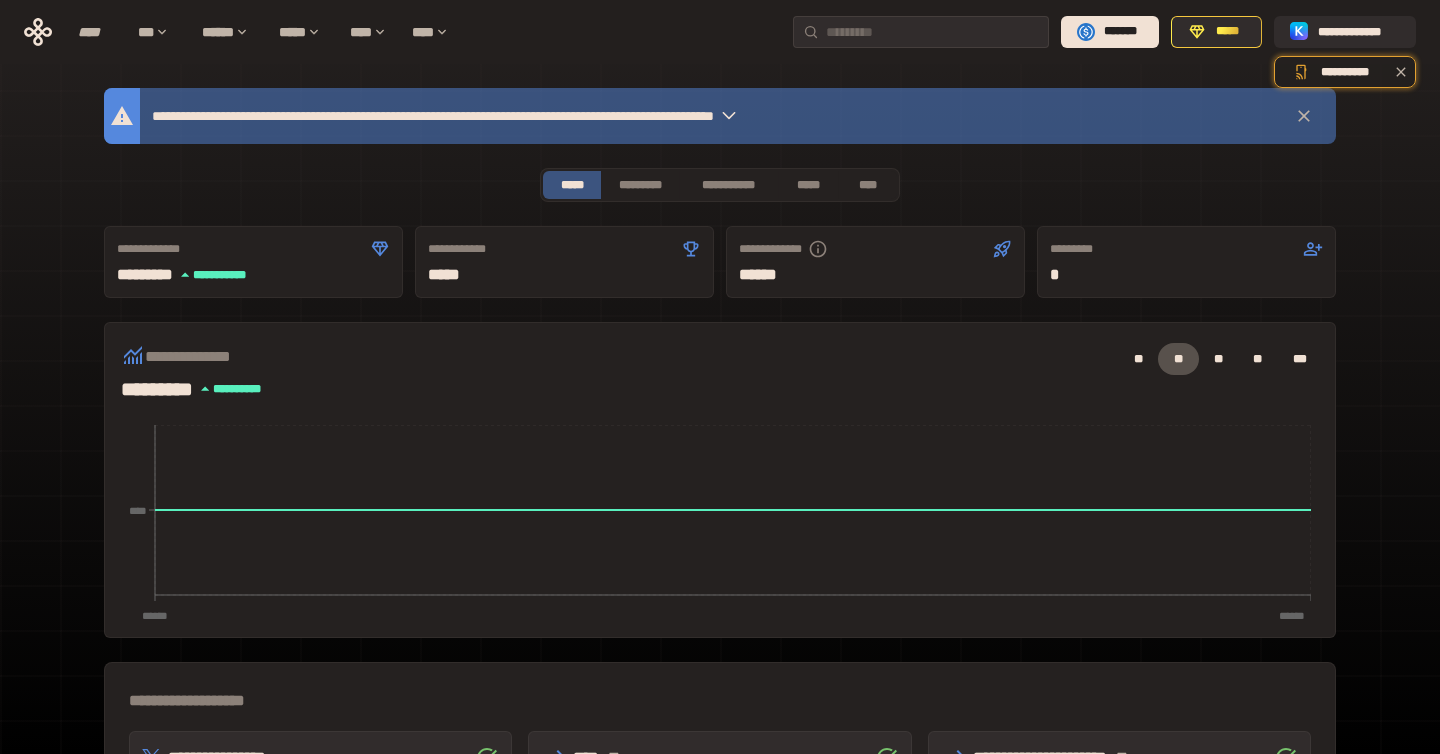click on "*****" at bounding box center [564, 275] 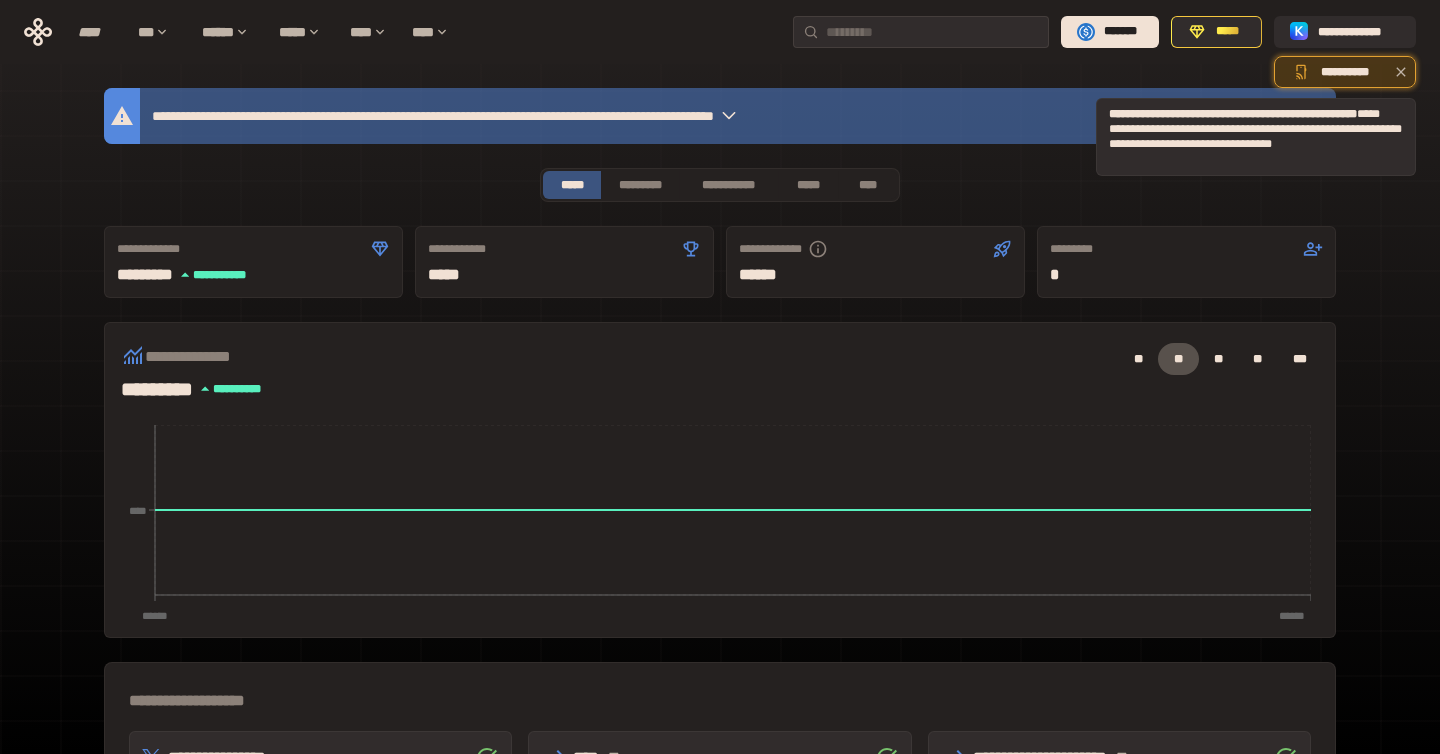 click on "**********" at bounding box center (1345, 72) 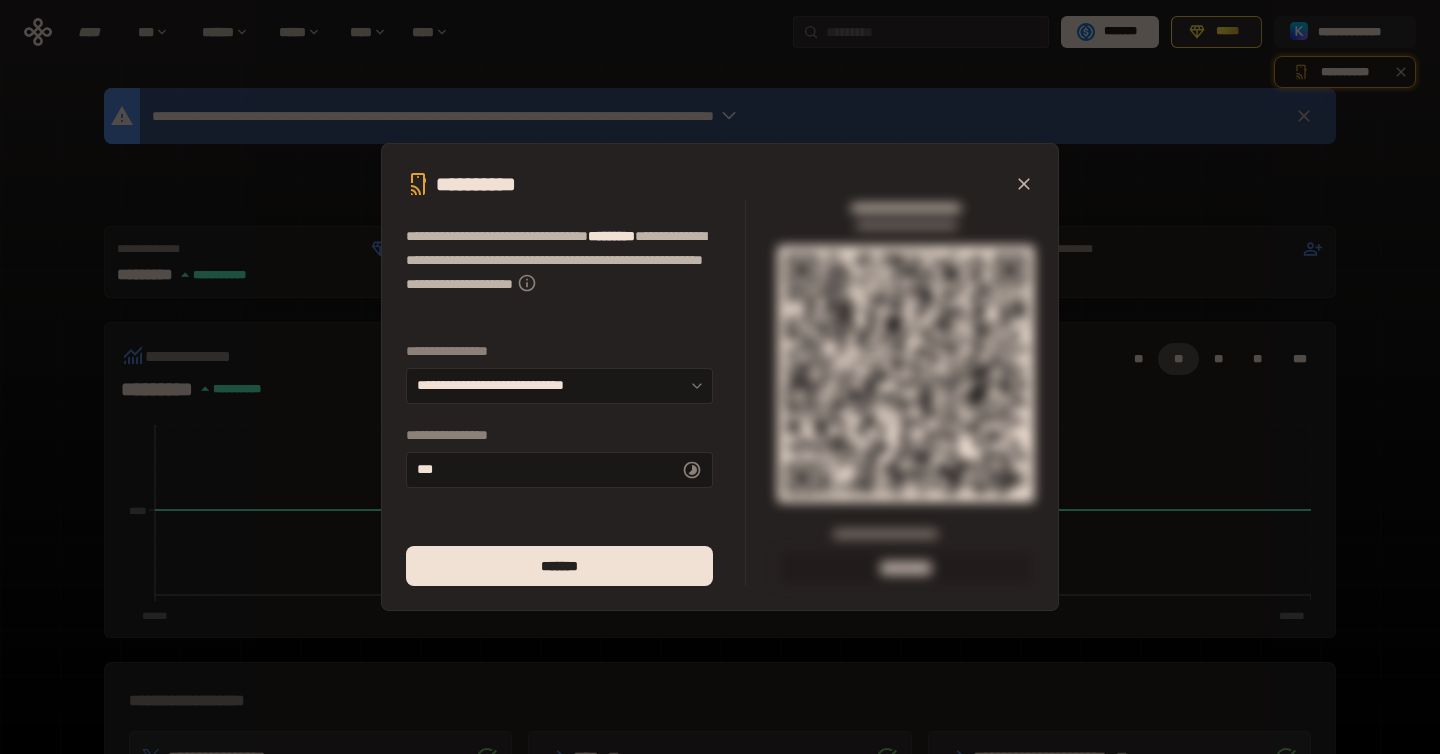 click 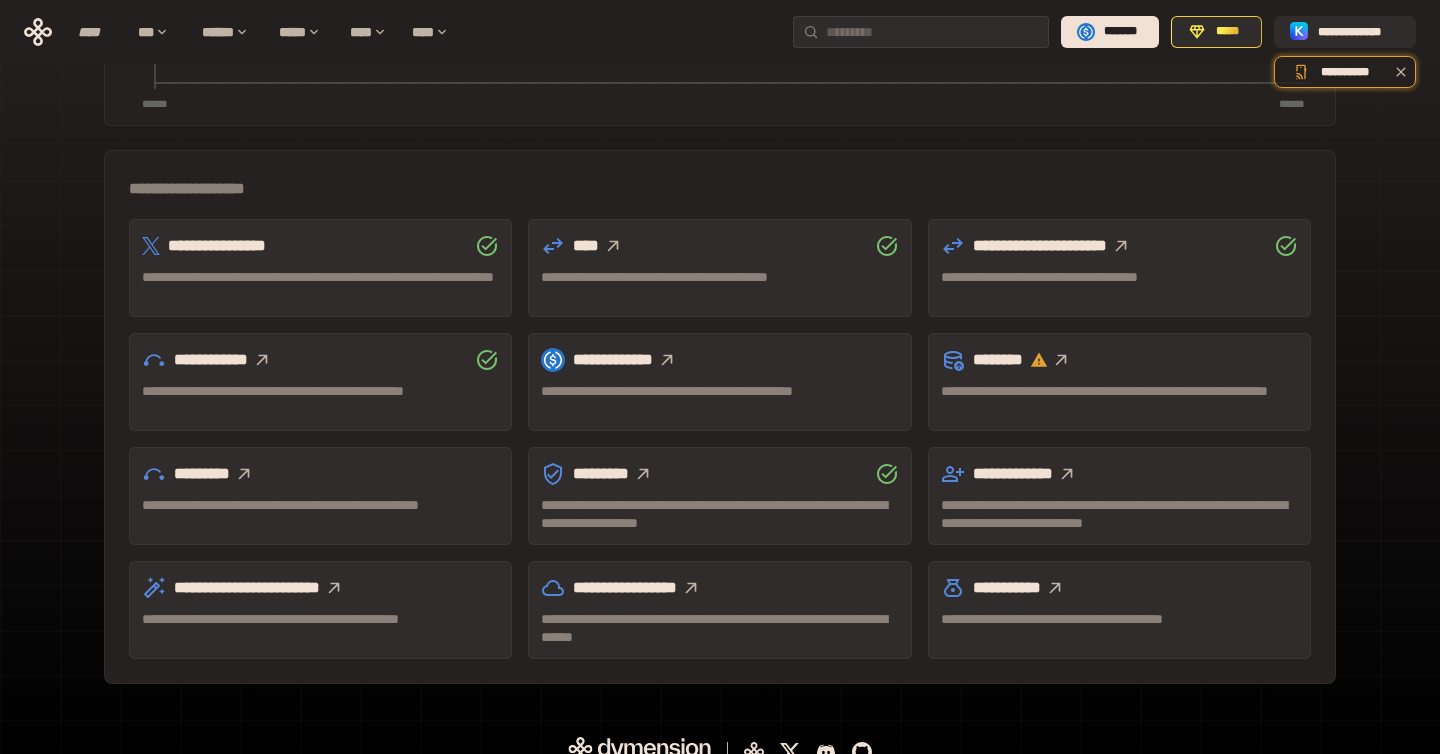 scroll, scrollTop: 510, scrollLeft: 0, axis: vertical 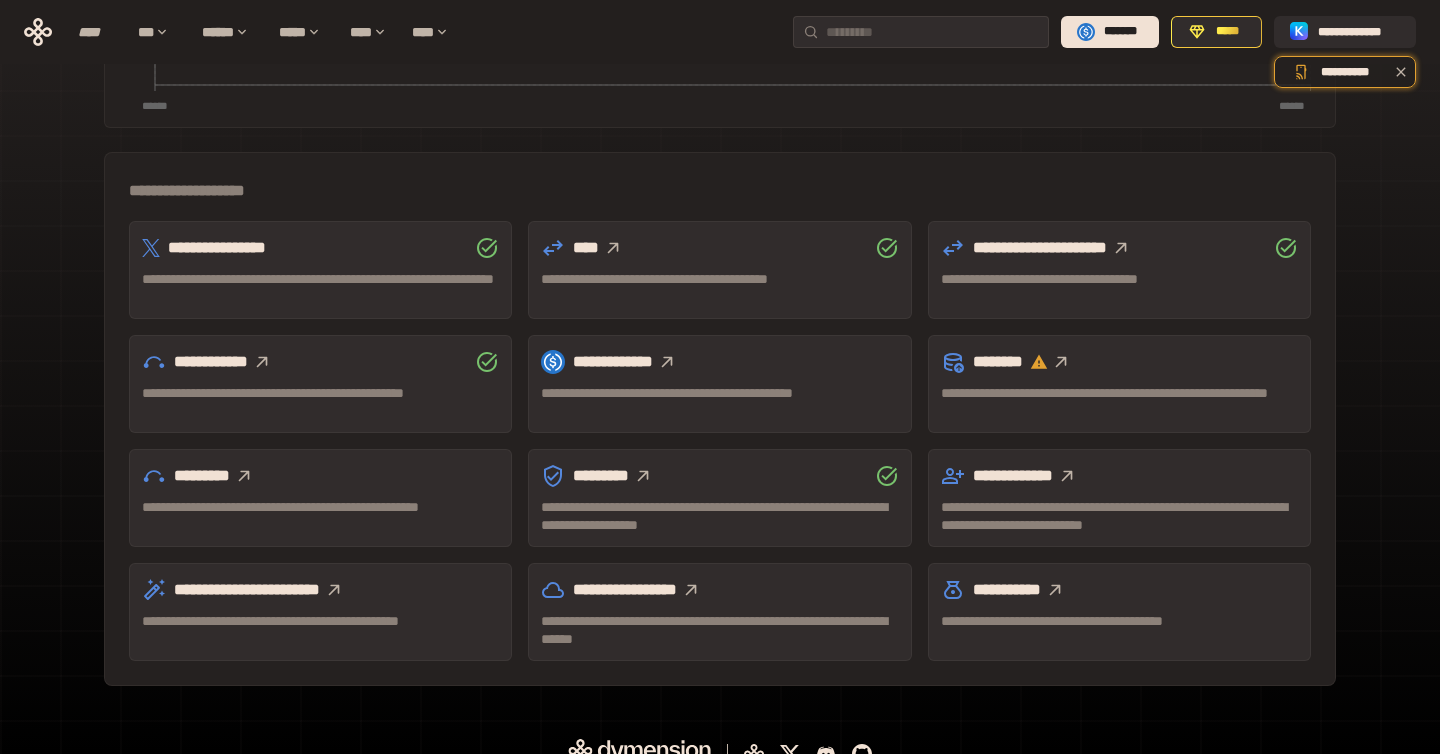 click on "**********" at bounding box center [719, 279] 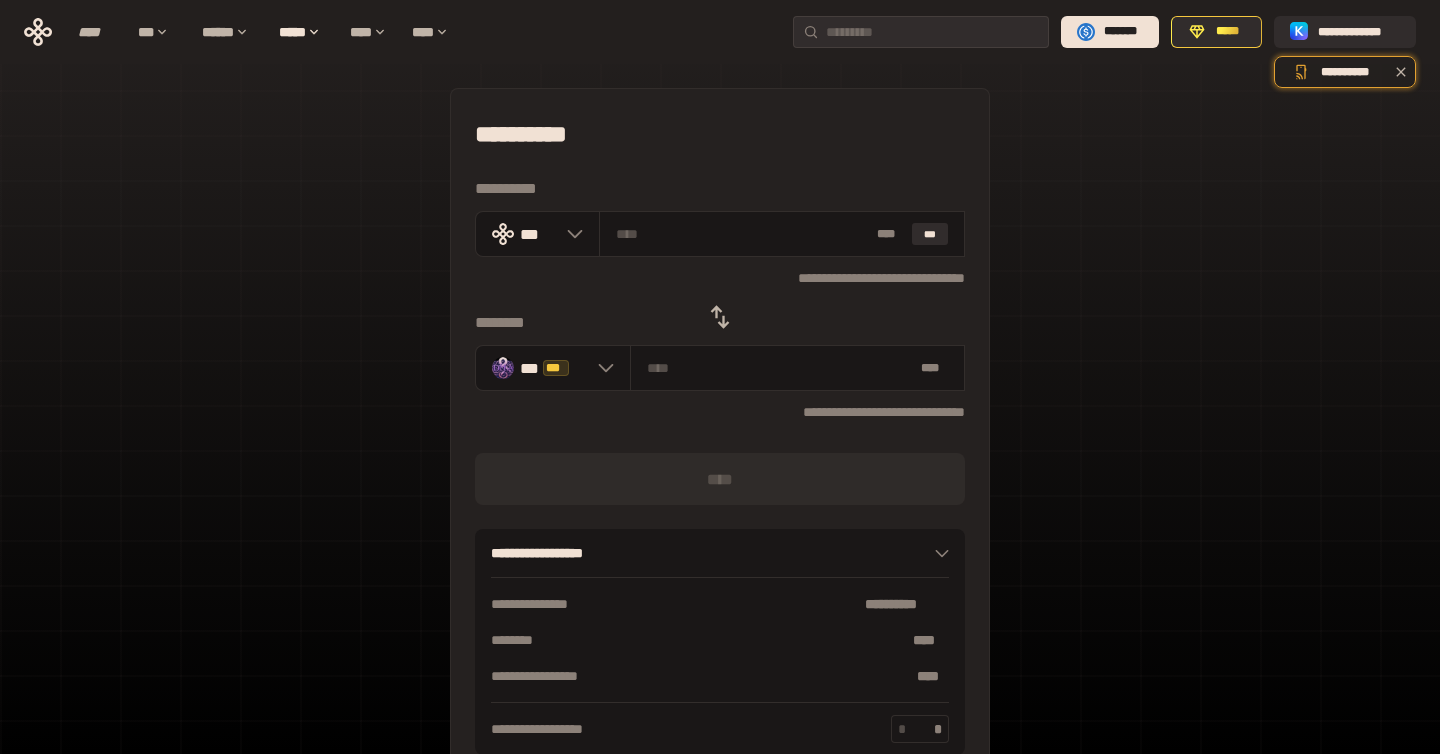 click 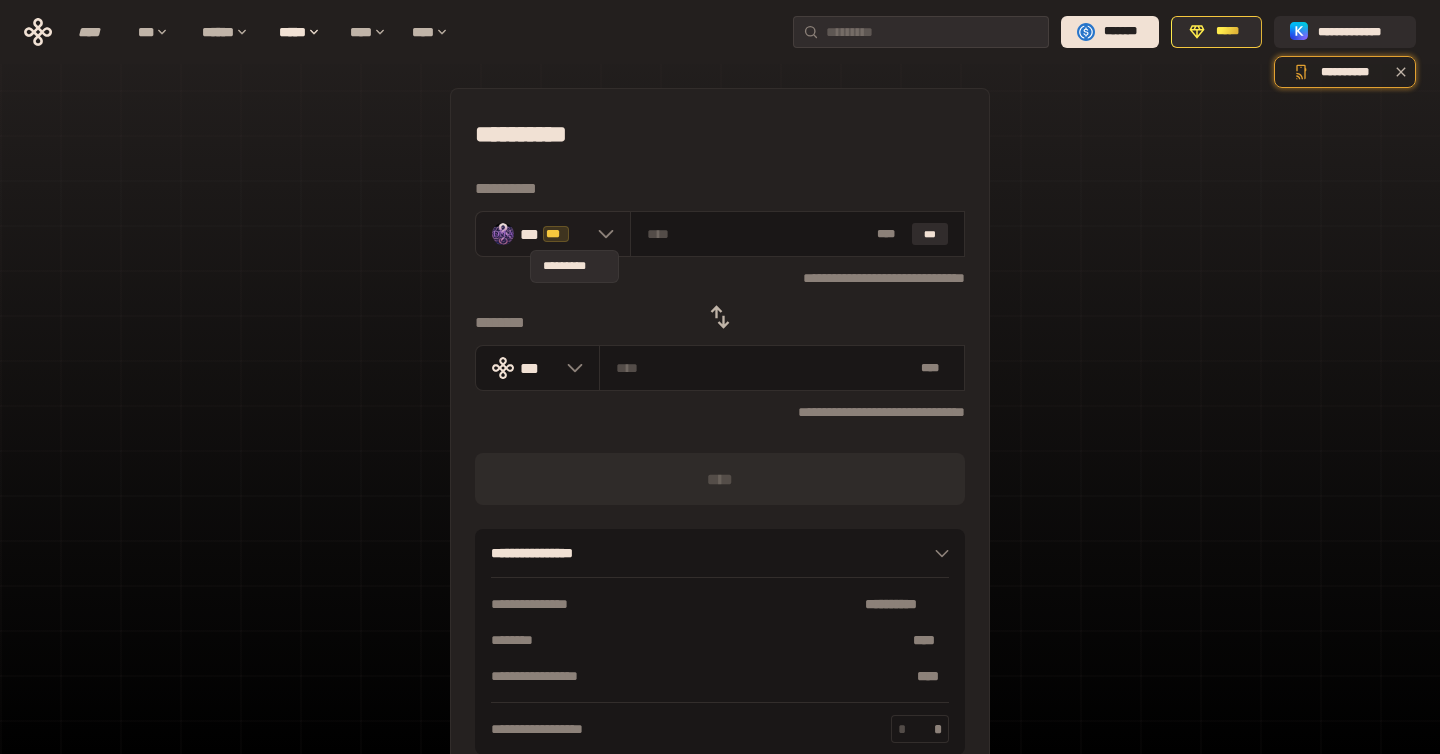 click on "***" at bounding box center [556, 234] 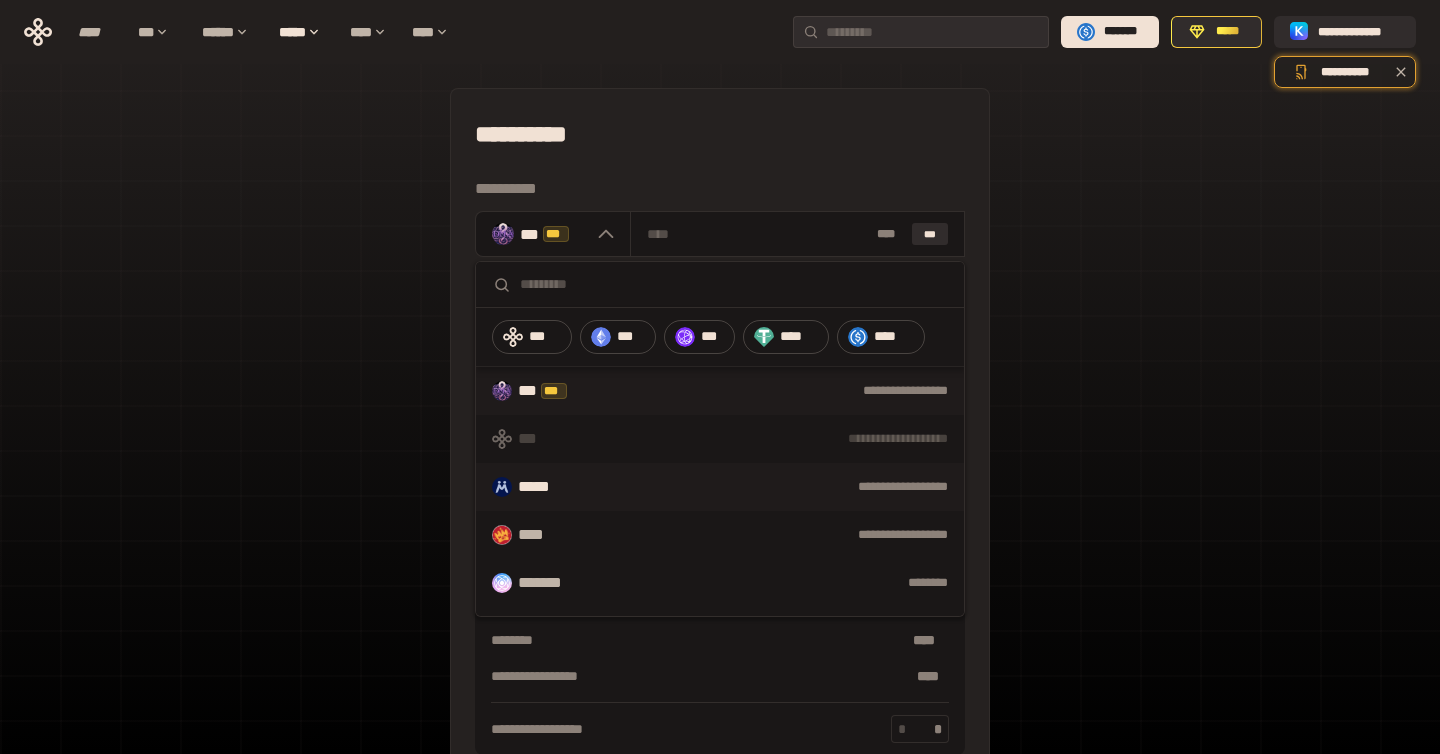 click on "**********" at bounding box center [774, 487] 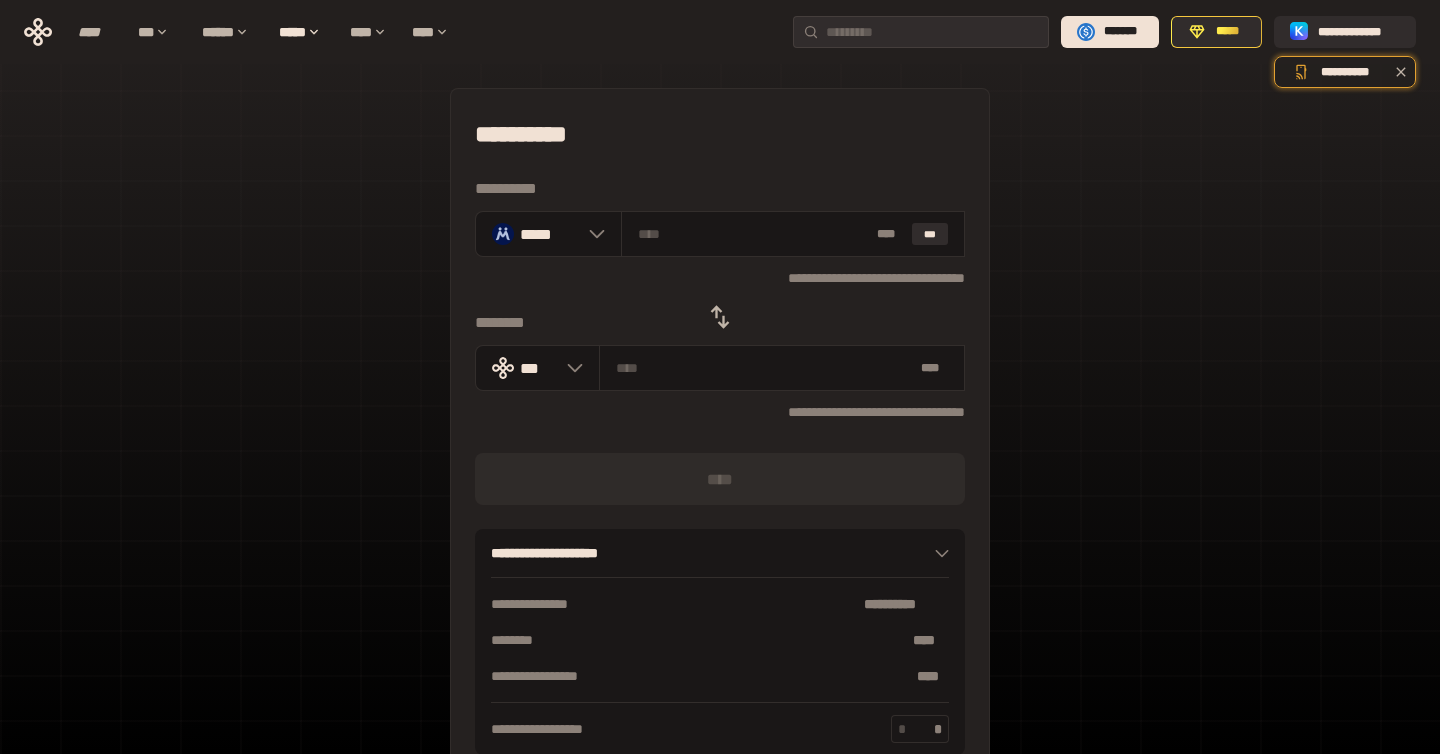 click on "**********" at bounding box center (720, 277) 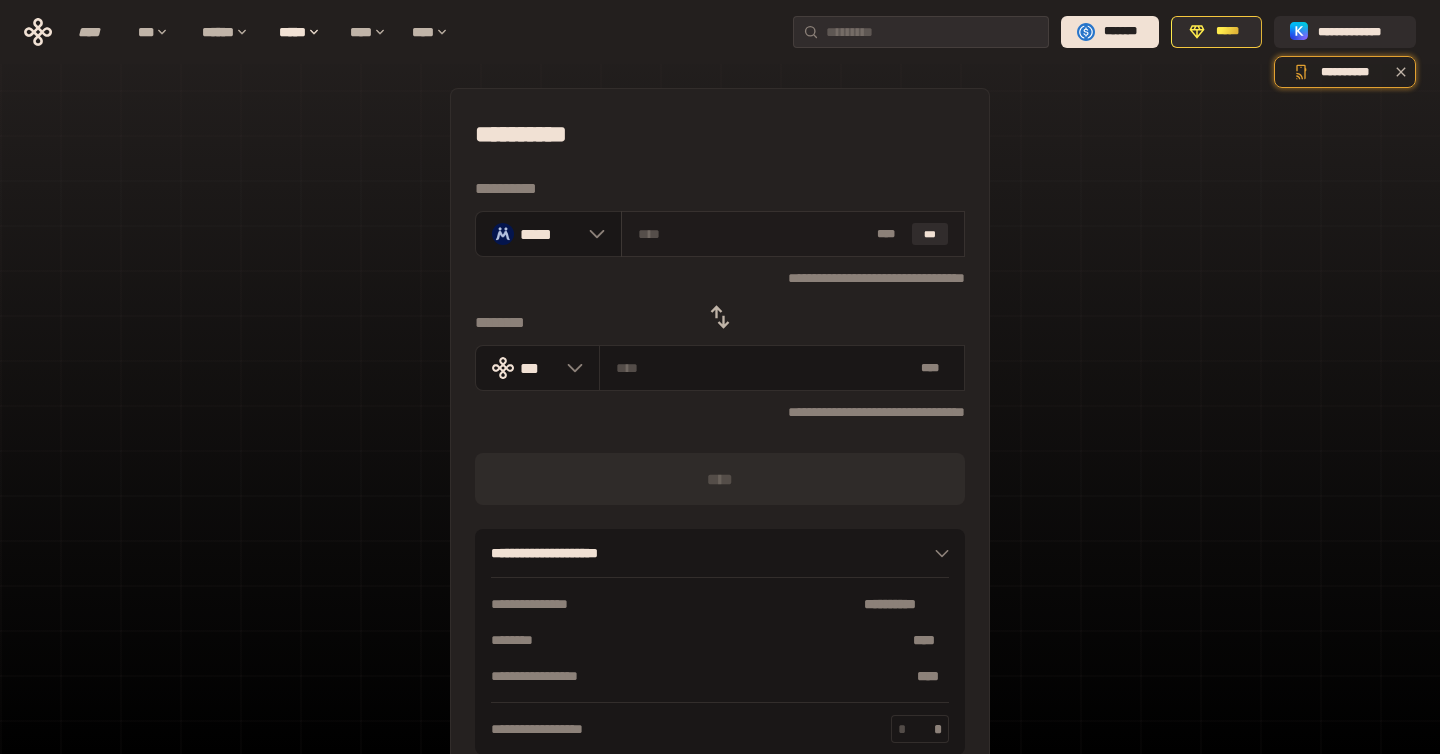 click on "* ** ***" at bounding box center [793, 234] 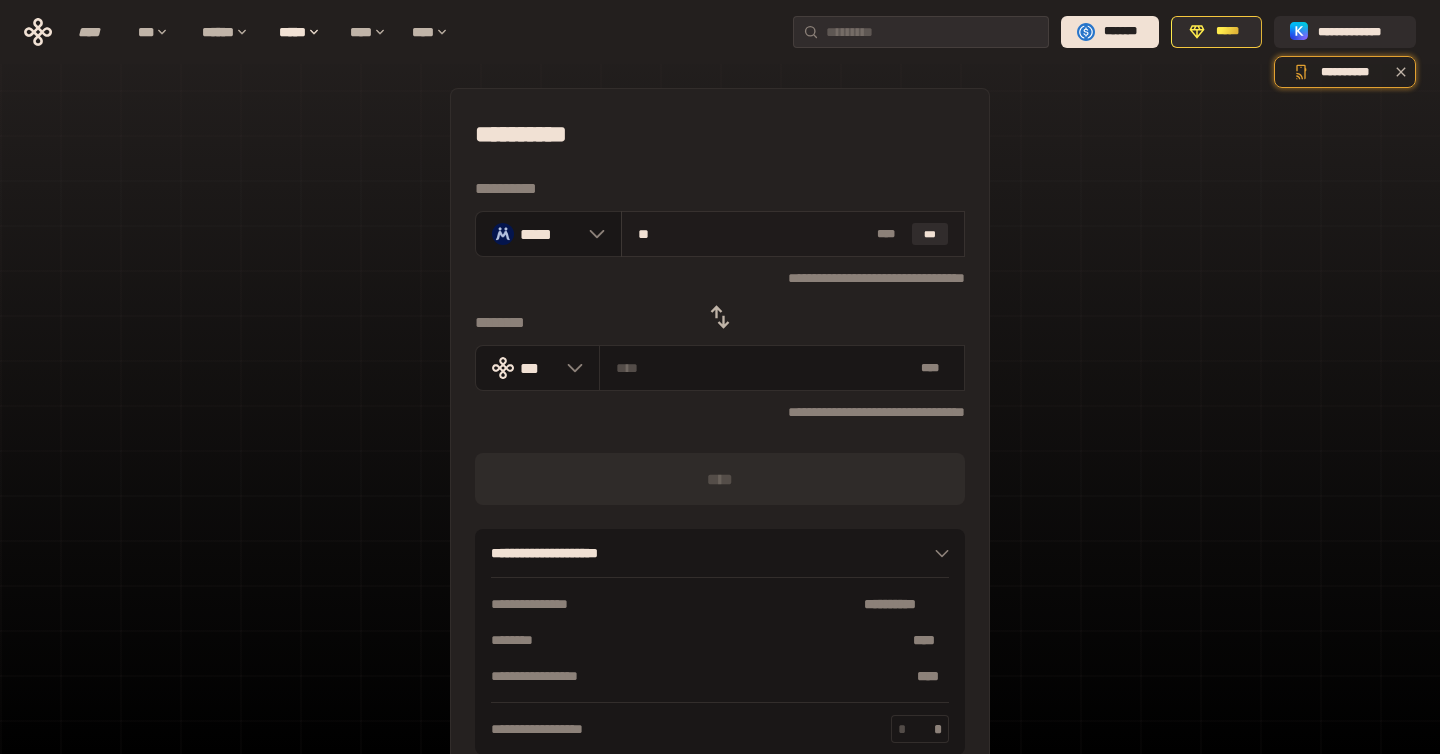 type on "***" 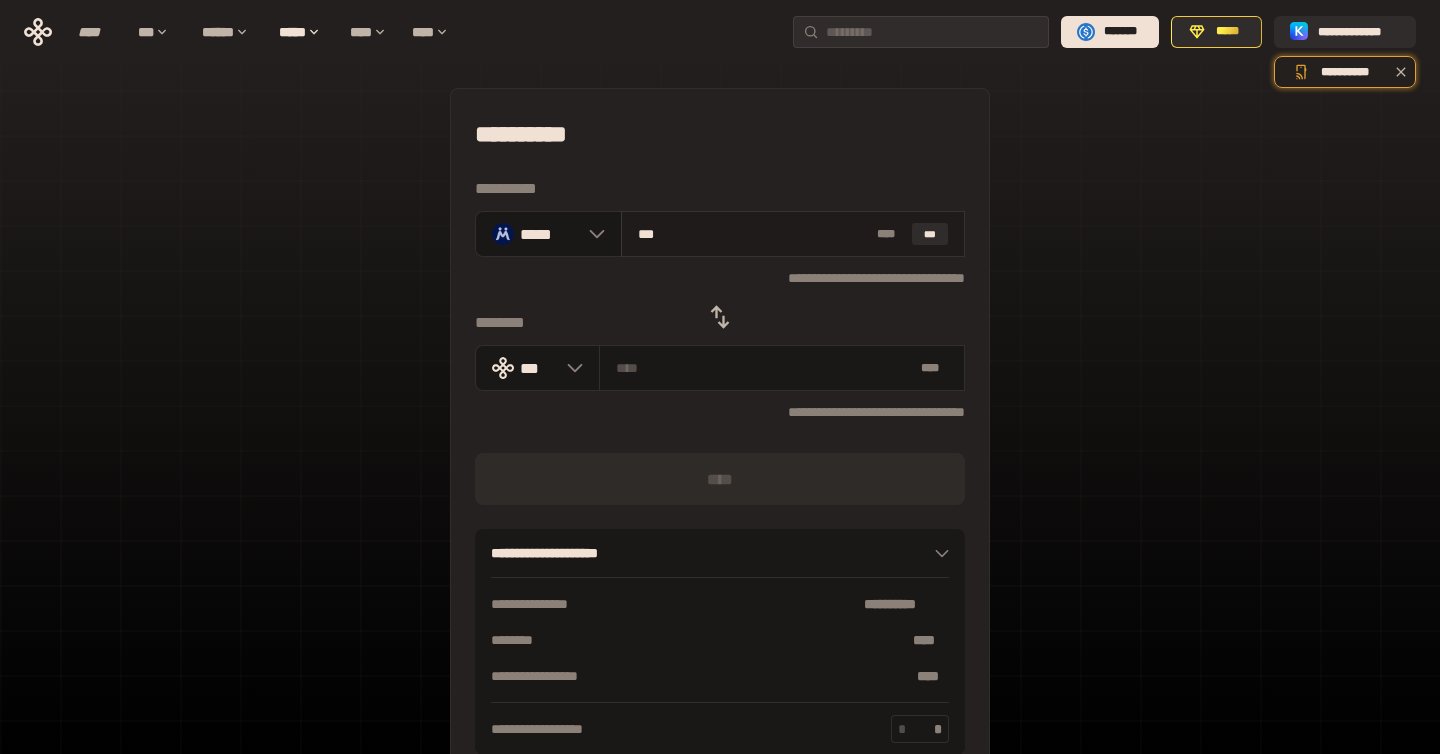 type on "**********" 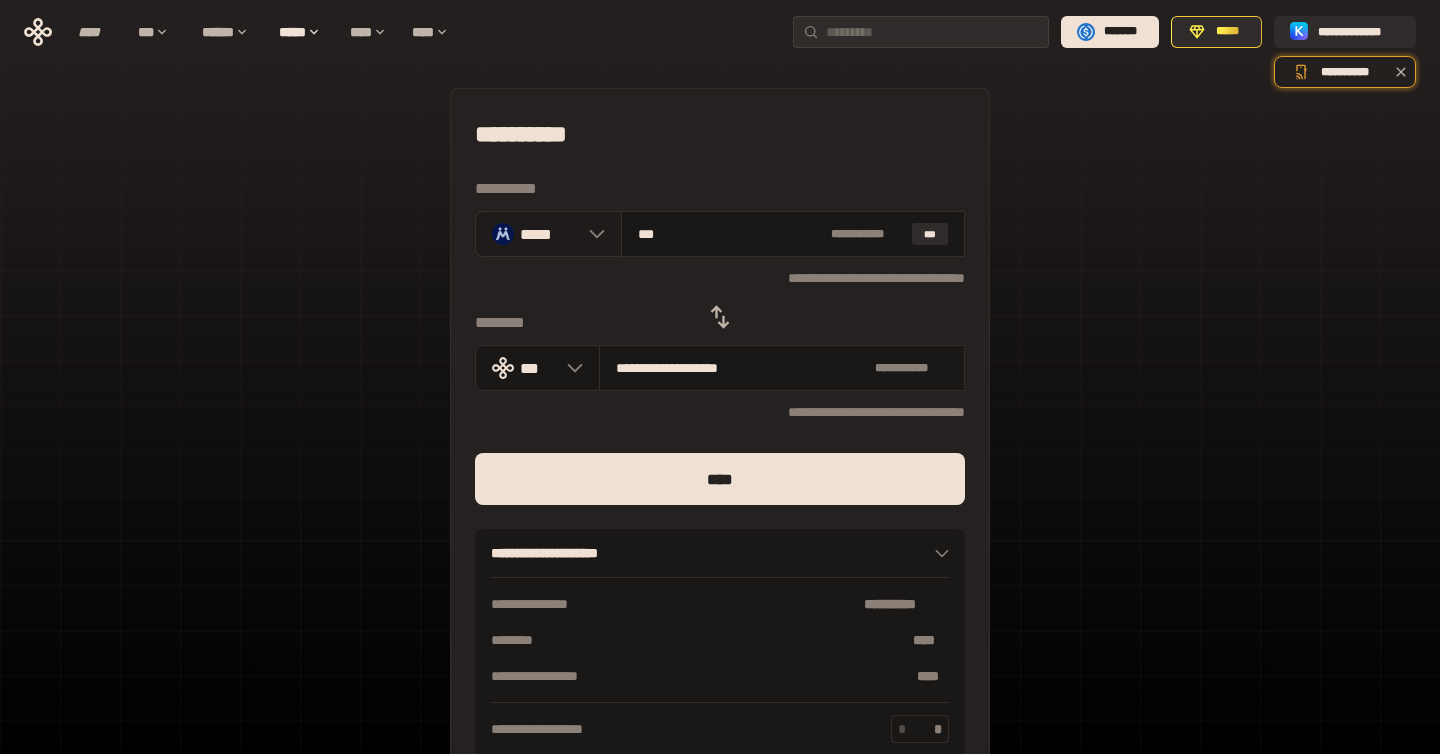 type on "***" 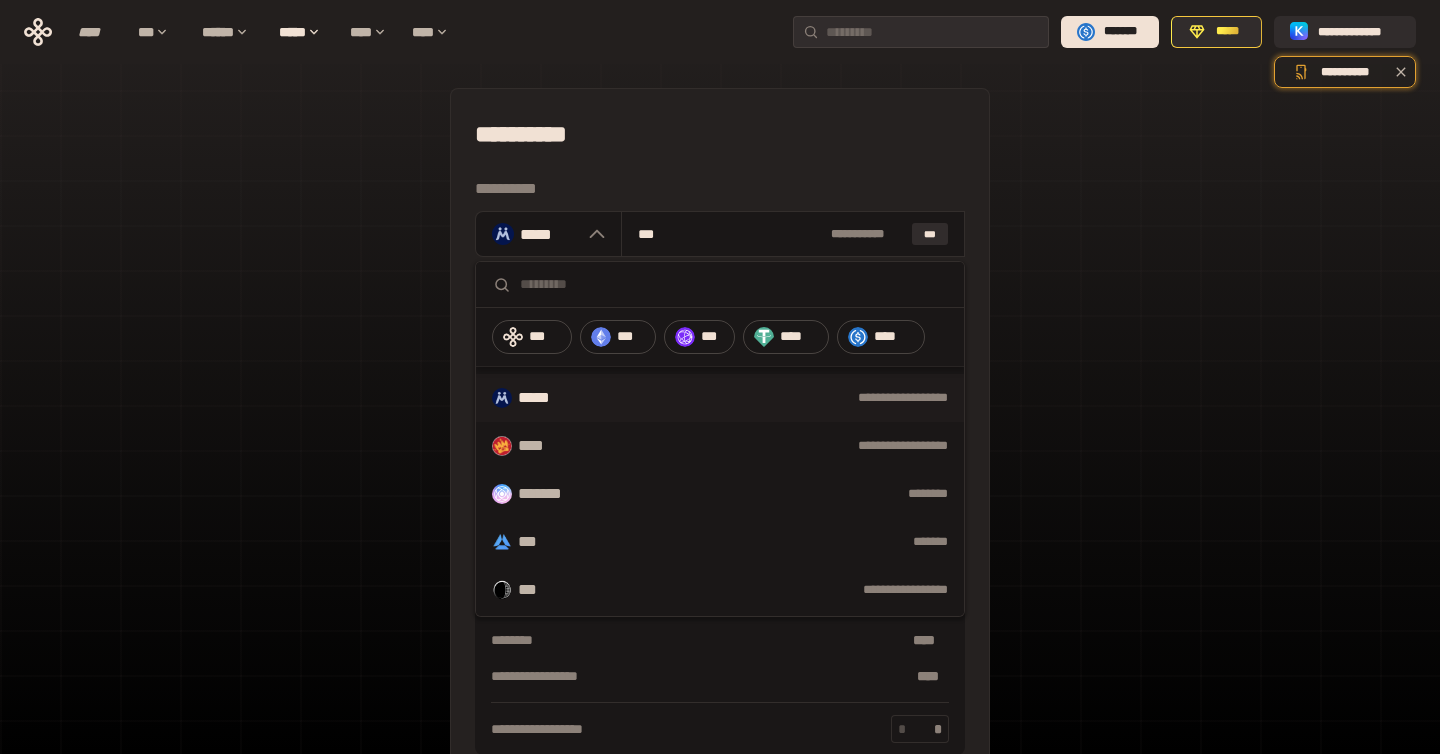 scroll, scrollTop: 95, scrollLeft: 0, axis: vertical 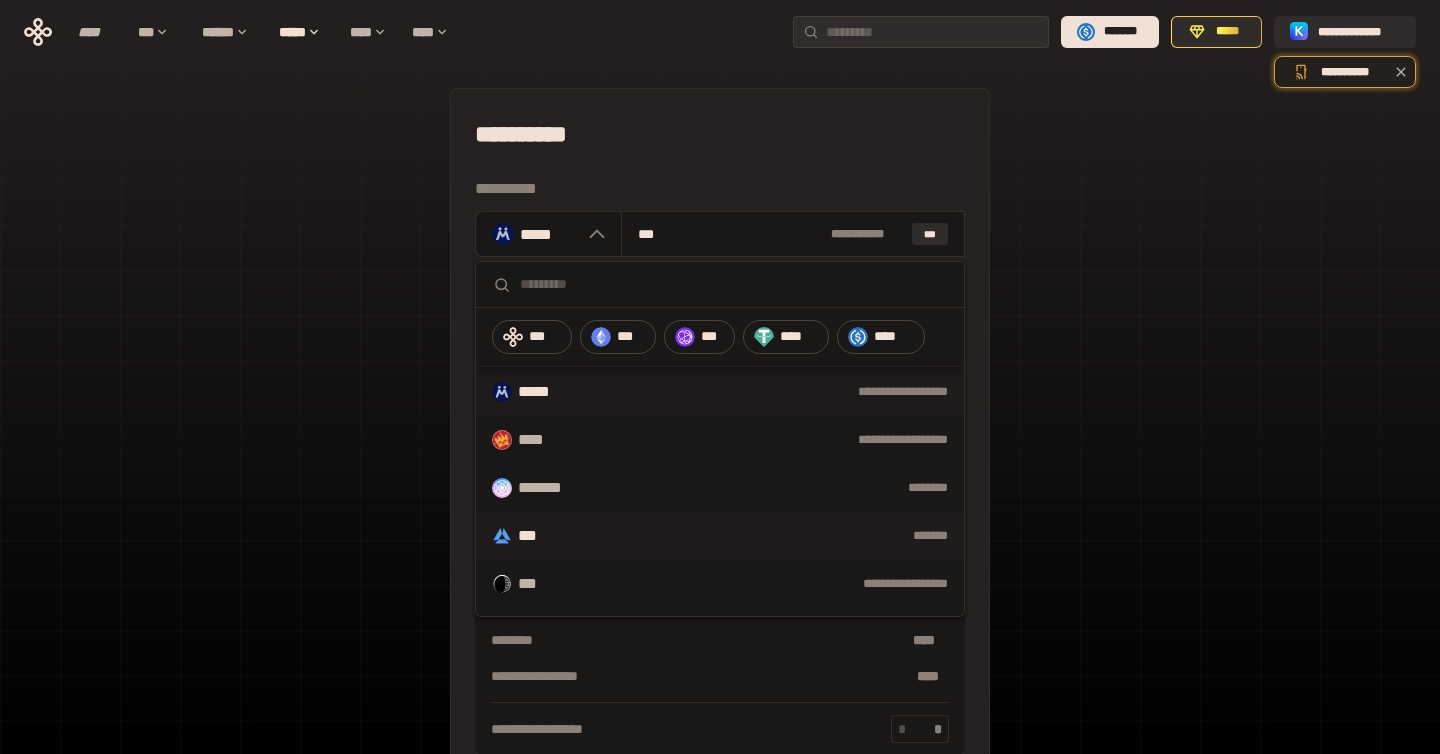 click on "*******" at bounding box center [760, 536] 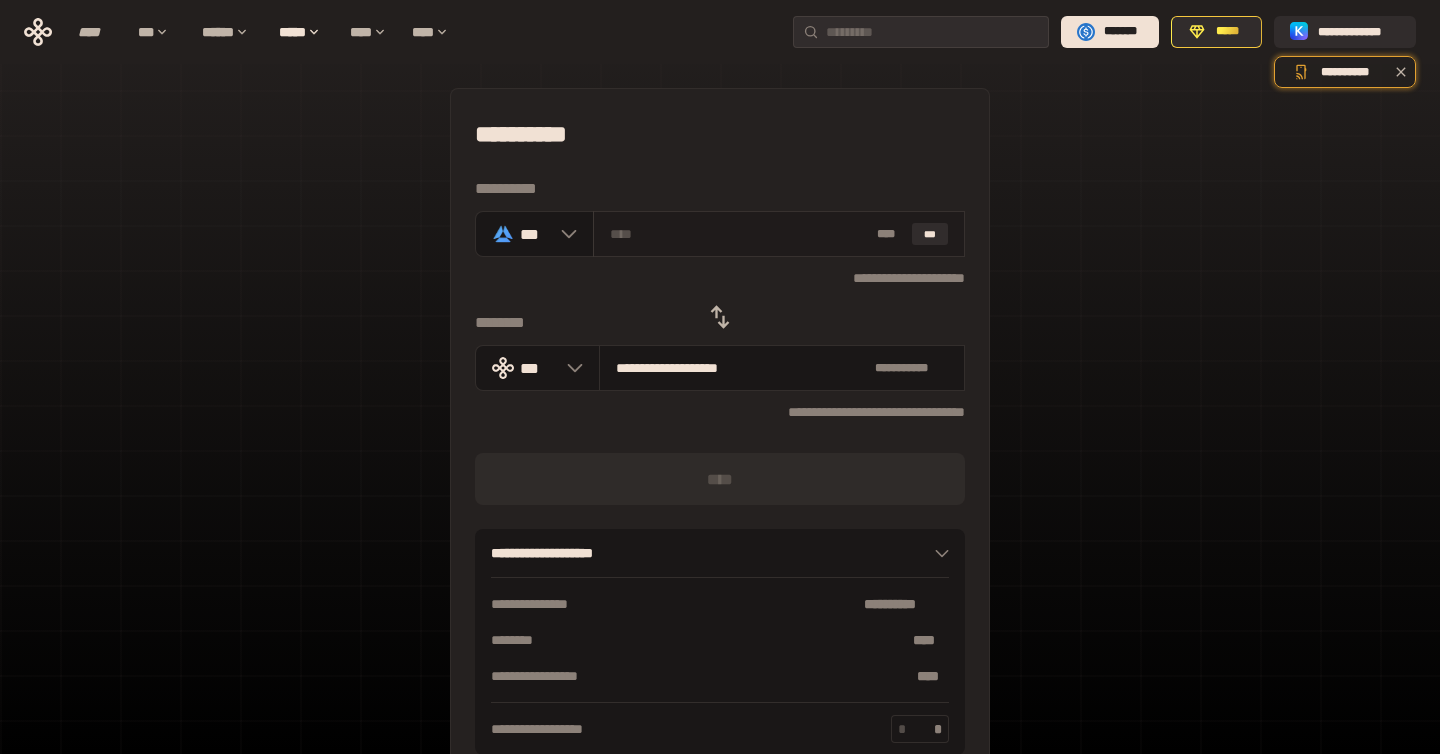 click at bounding box center (739, 234) 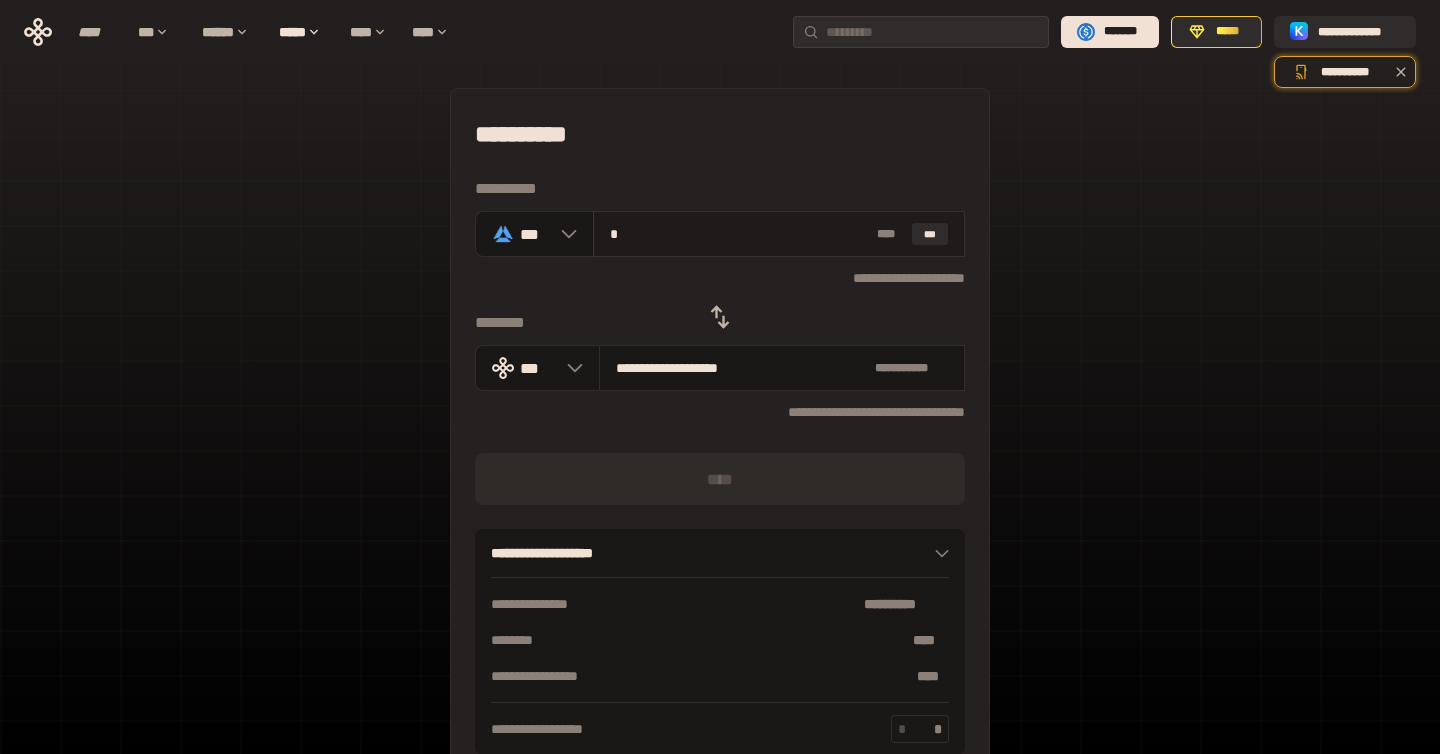 type on "**********" 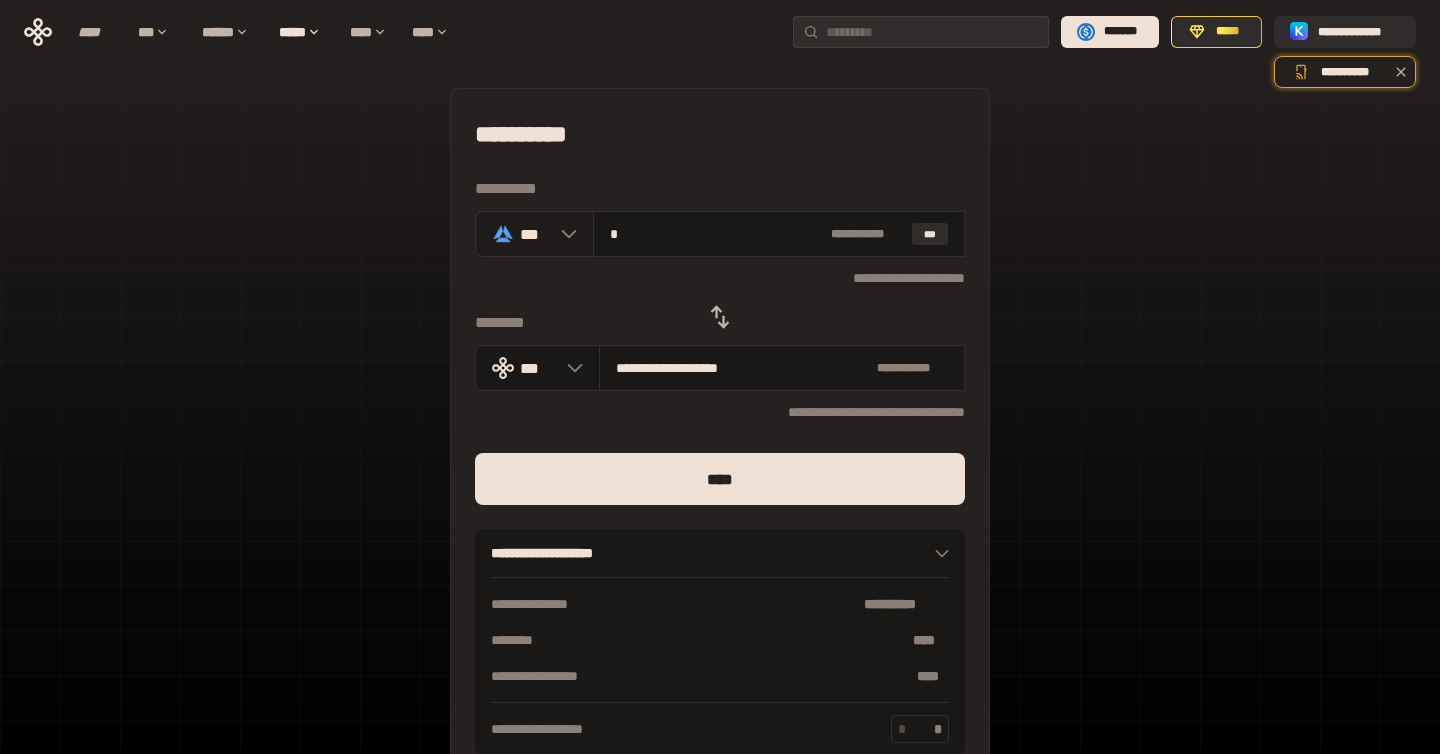 type on "*" 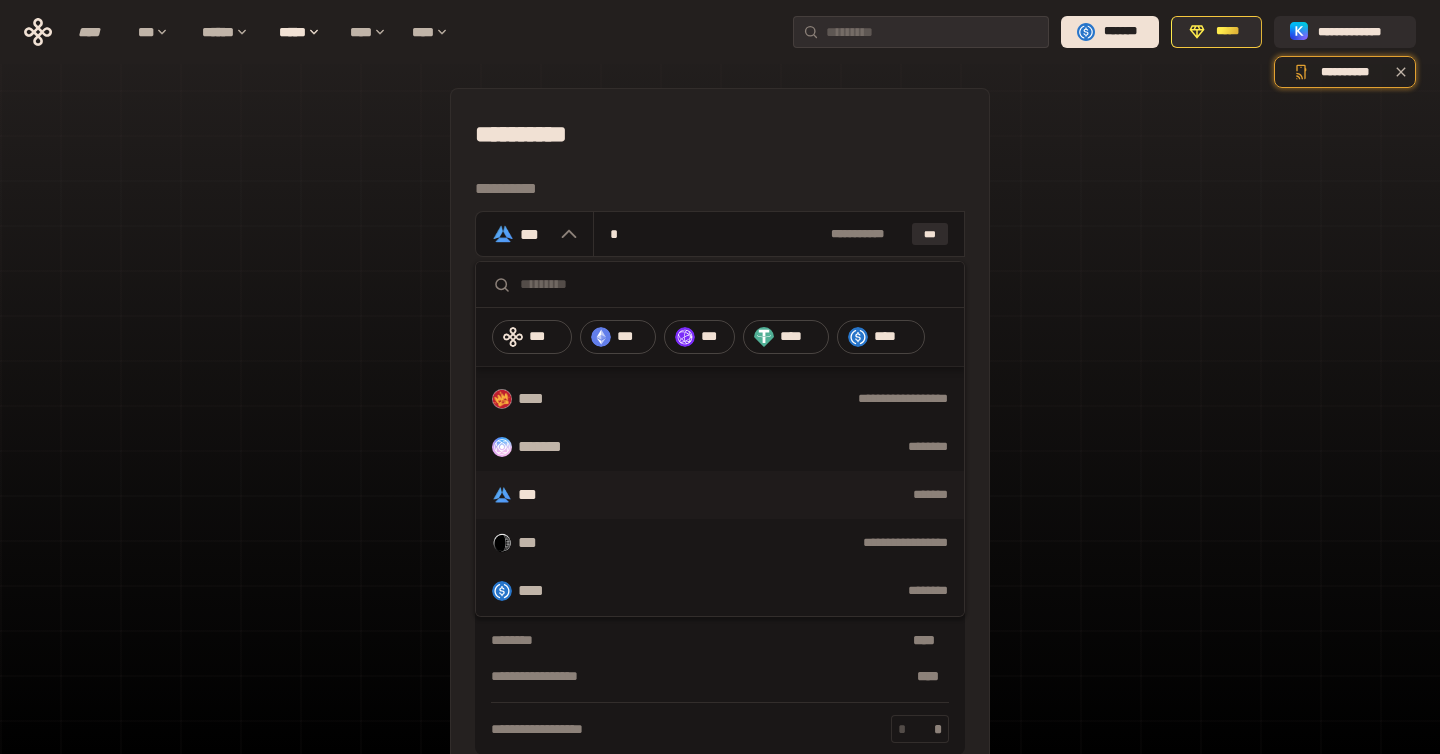 scroll, scrollTop: 181, scrollLeft: 0, axis: vertical 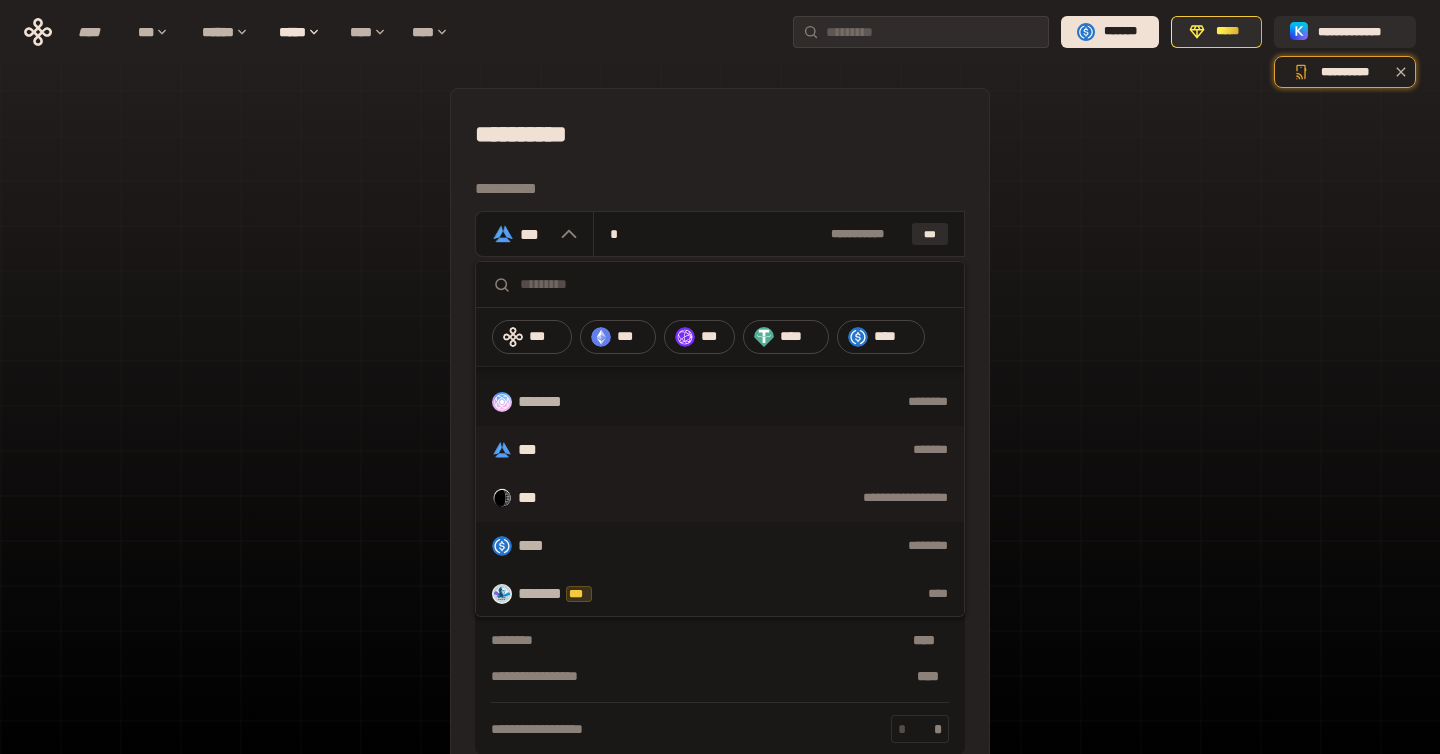 click on "**********" at bounding box center (720, 498) 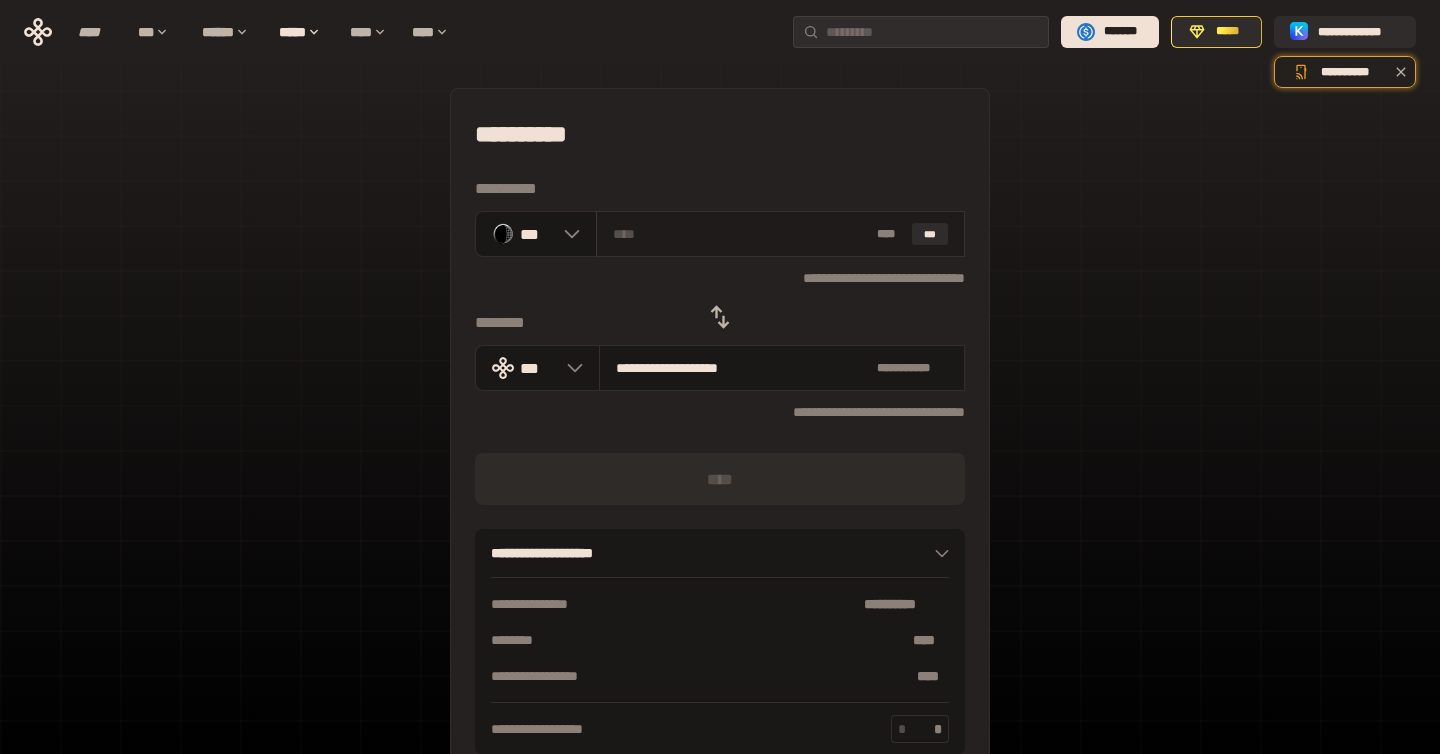 click at bounding box center [741, 234] 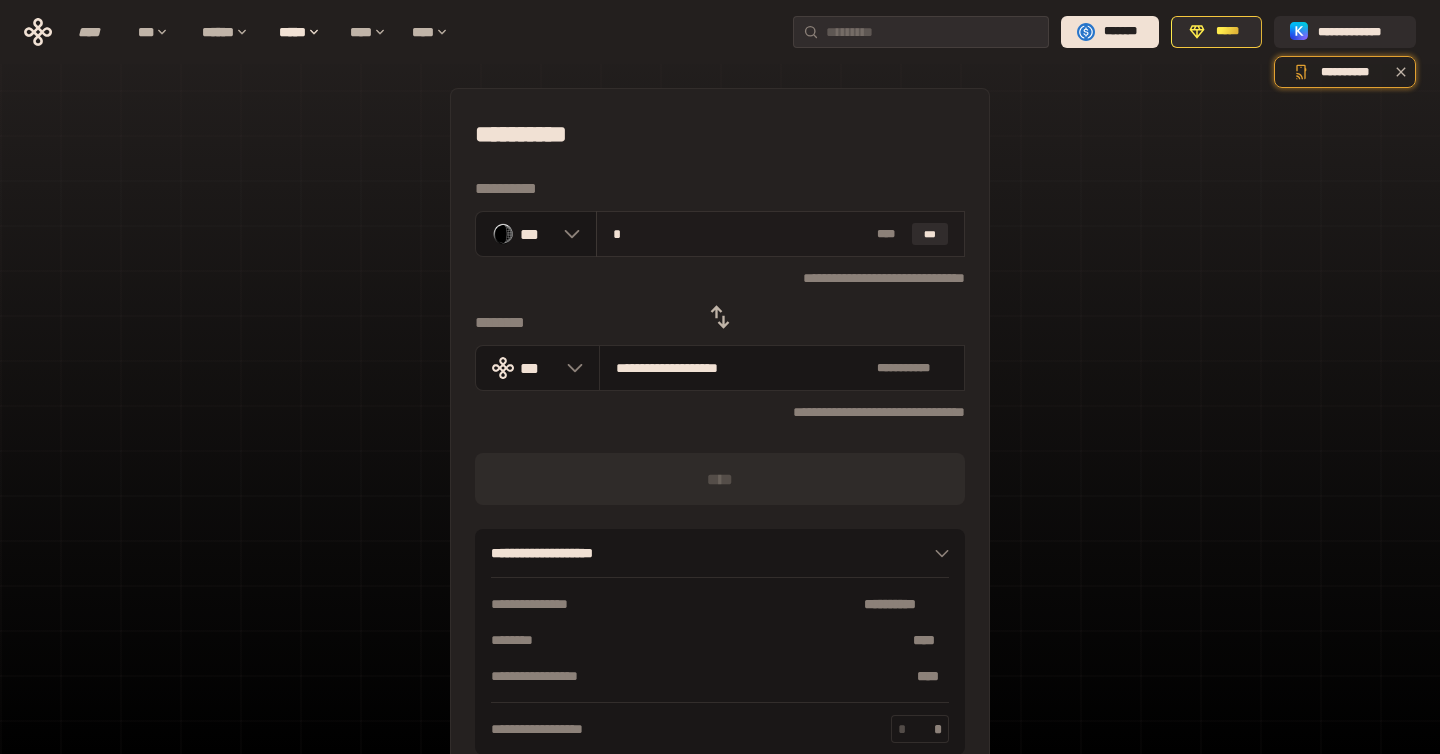 type on "**********" 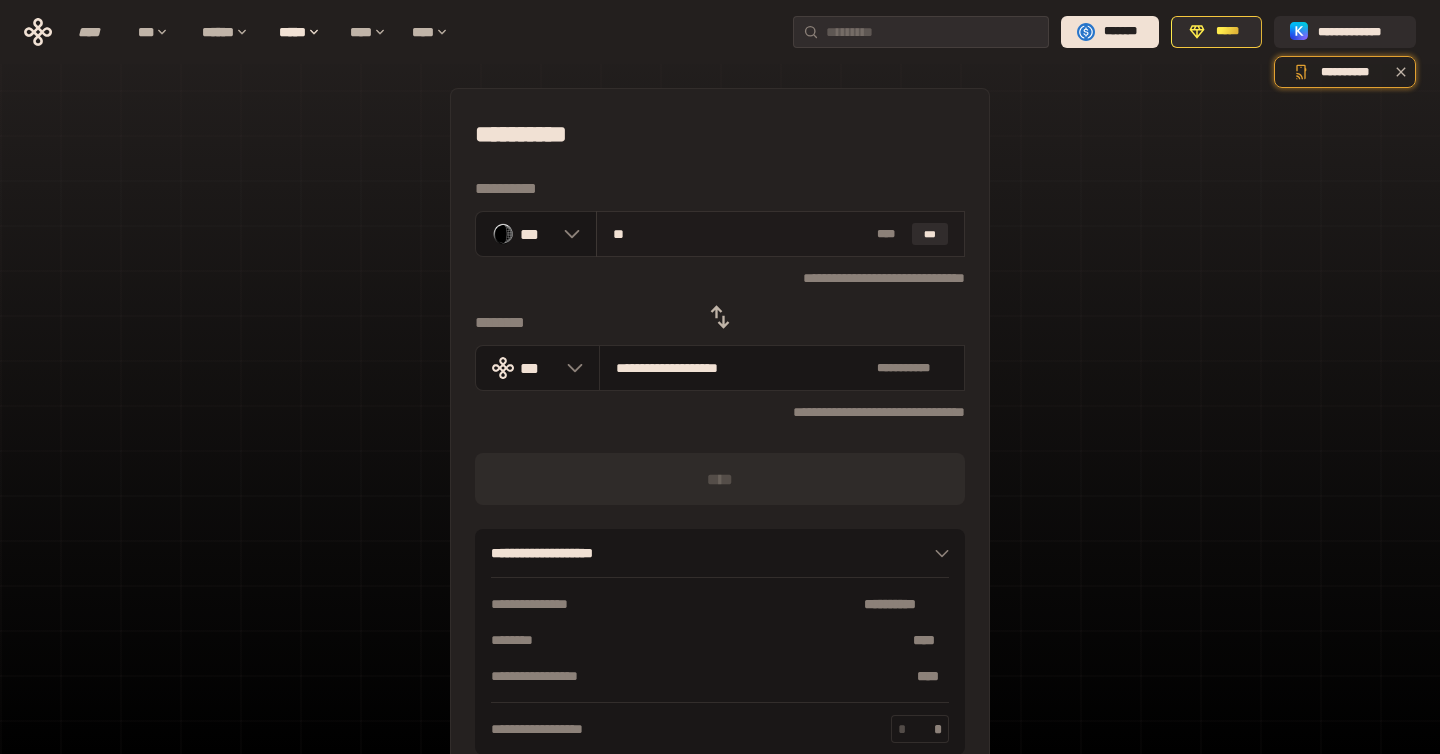 type on "**********" 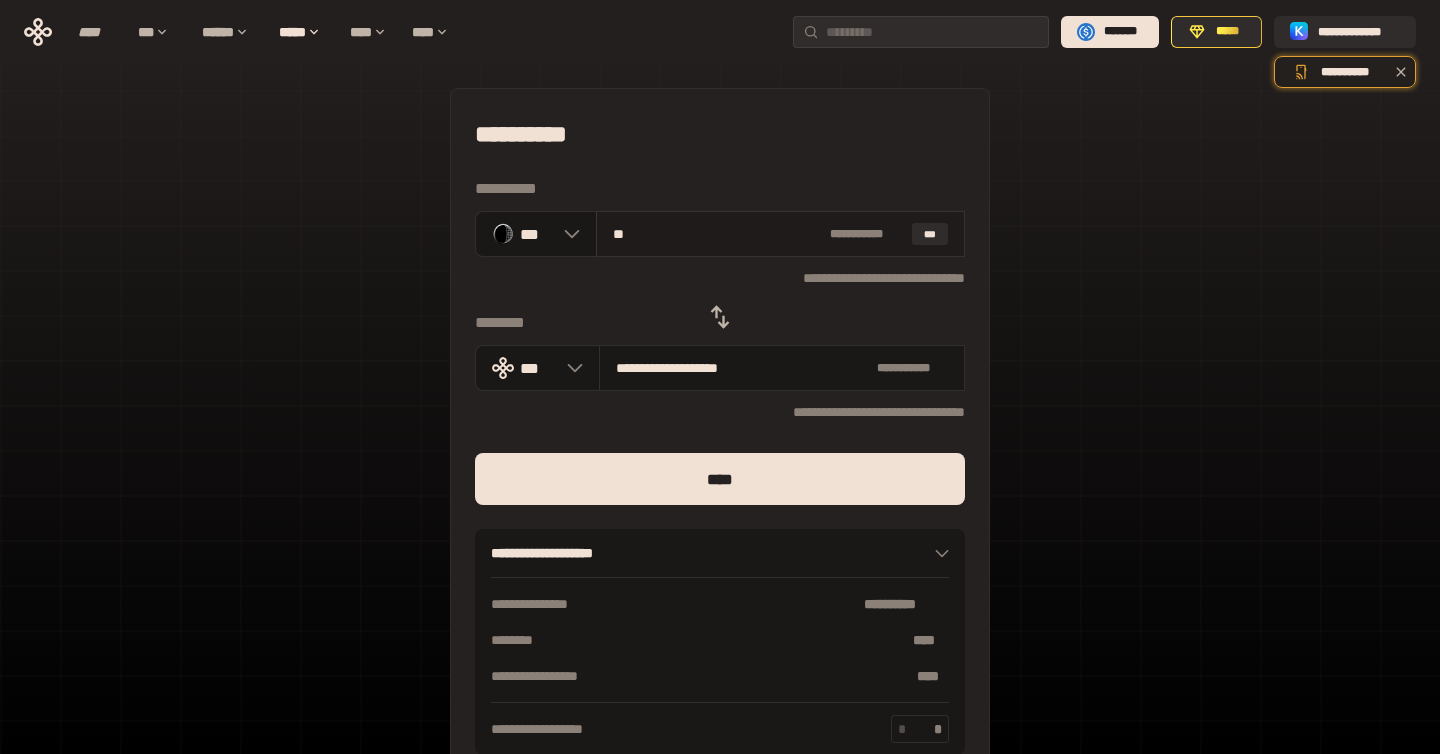 type on "***" 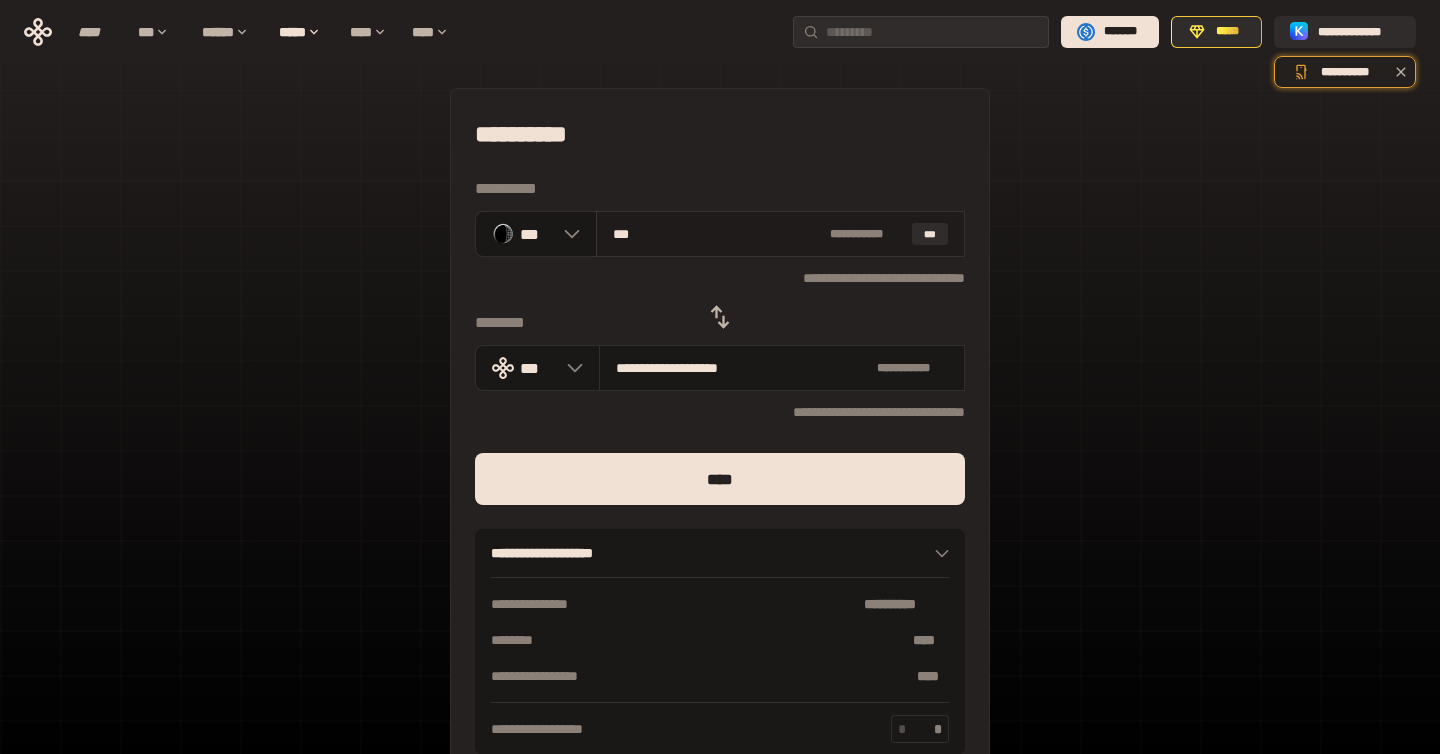 type on "**********" 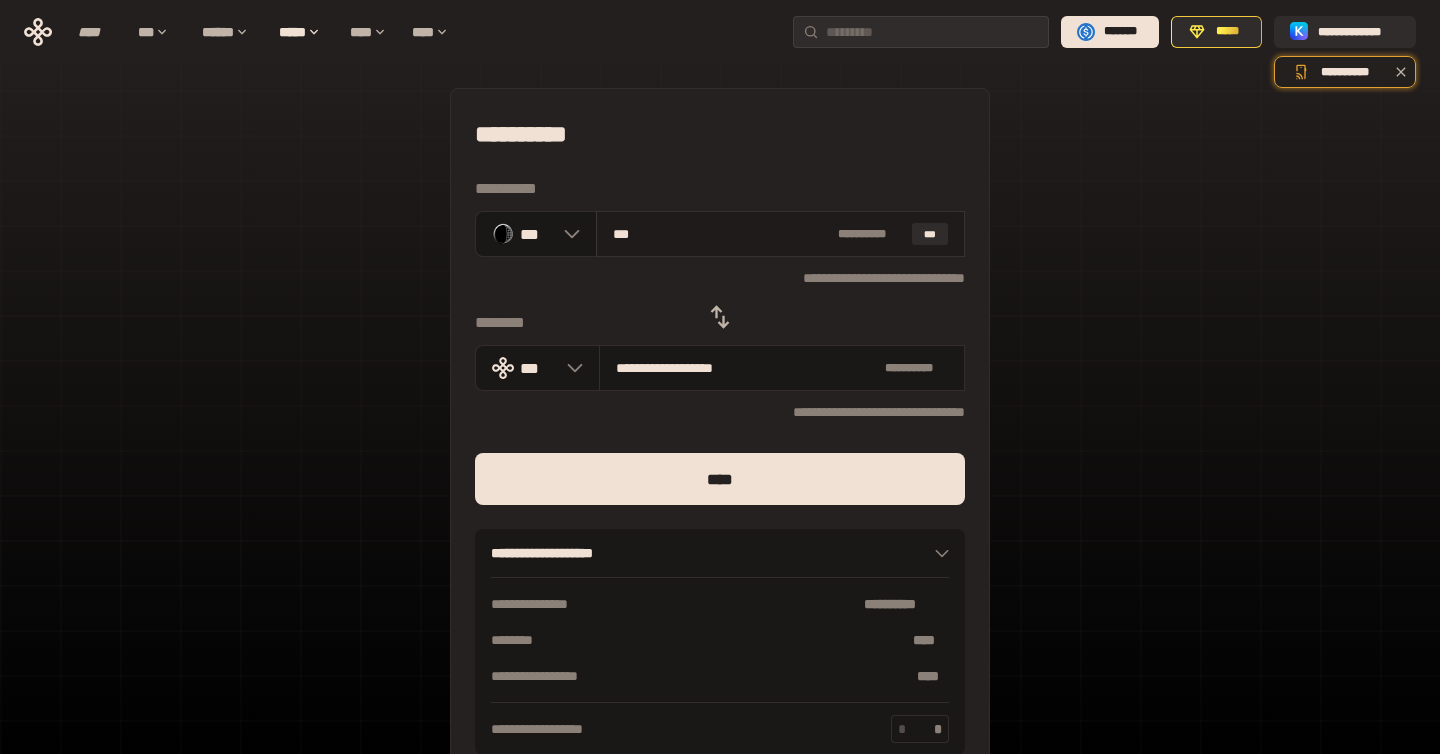 click on "***" at bounding box center [721, 234] 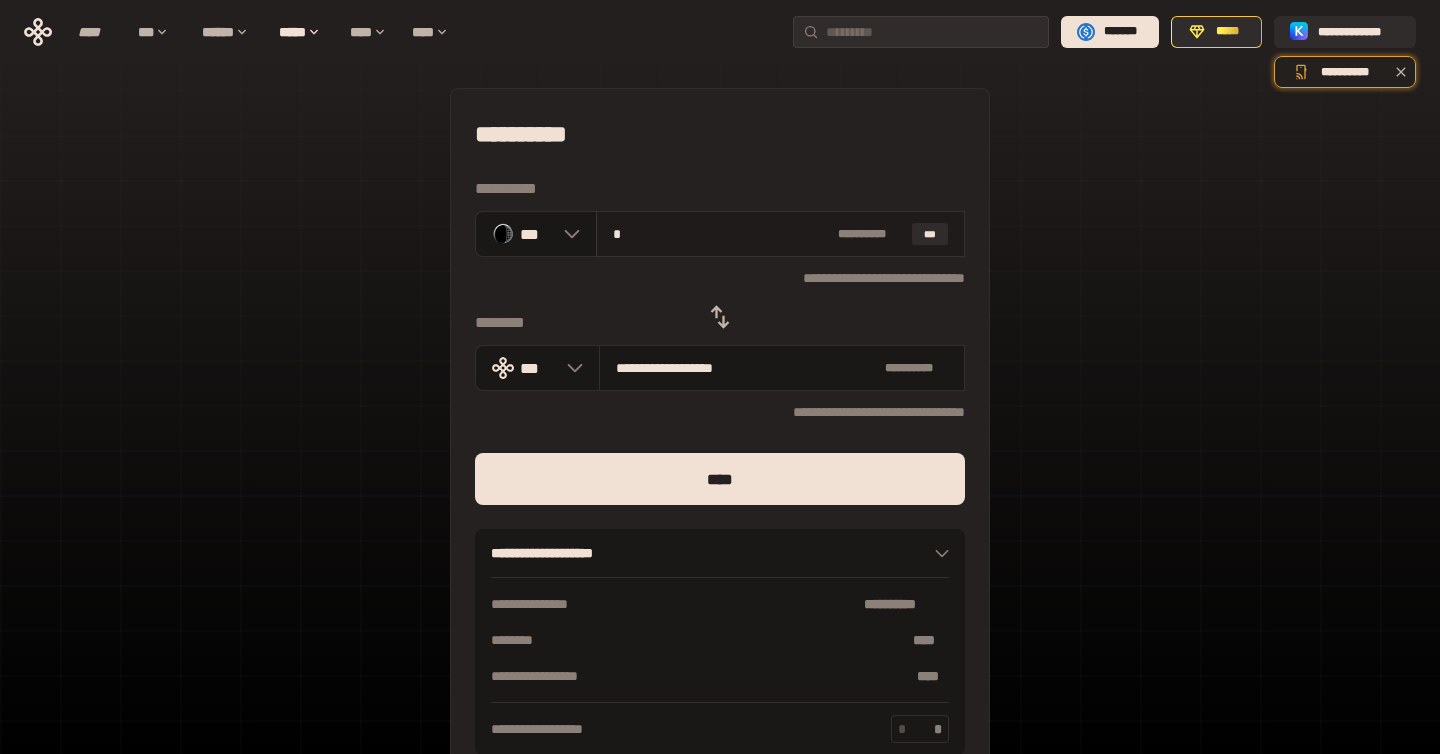 type on "**********" 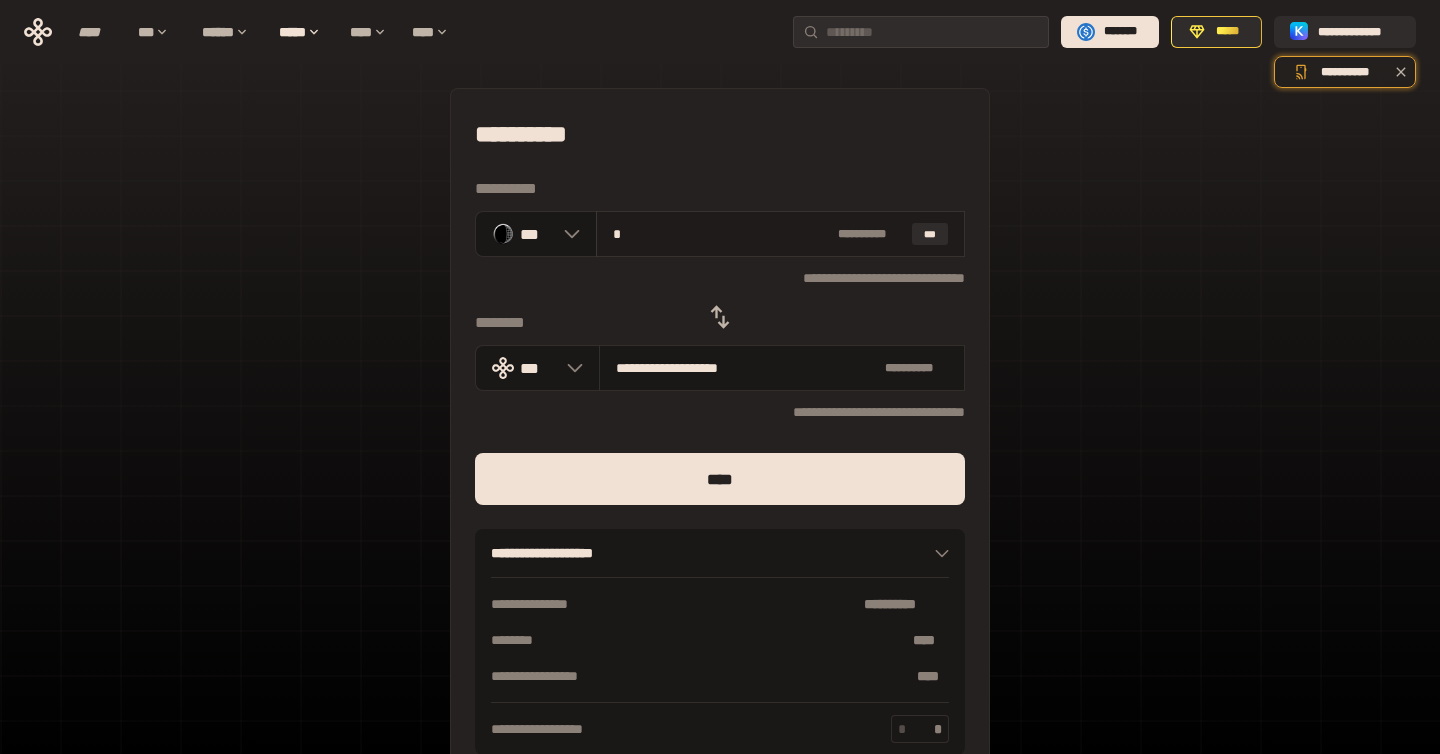 type on "**" 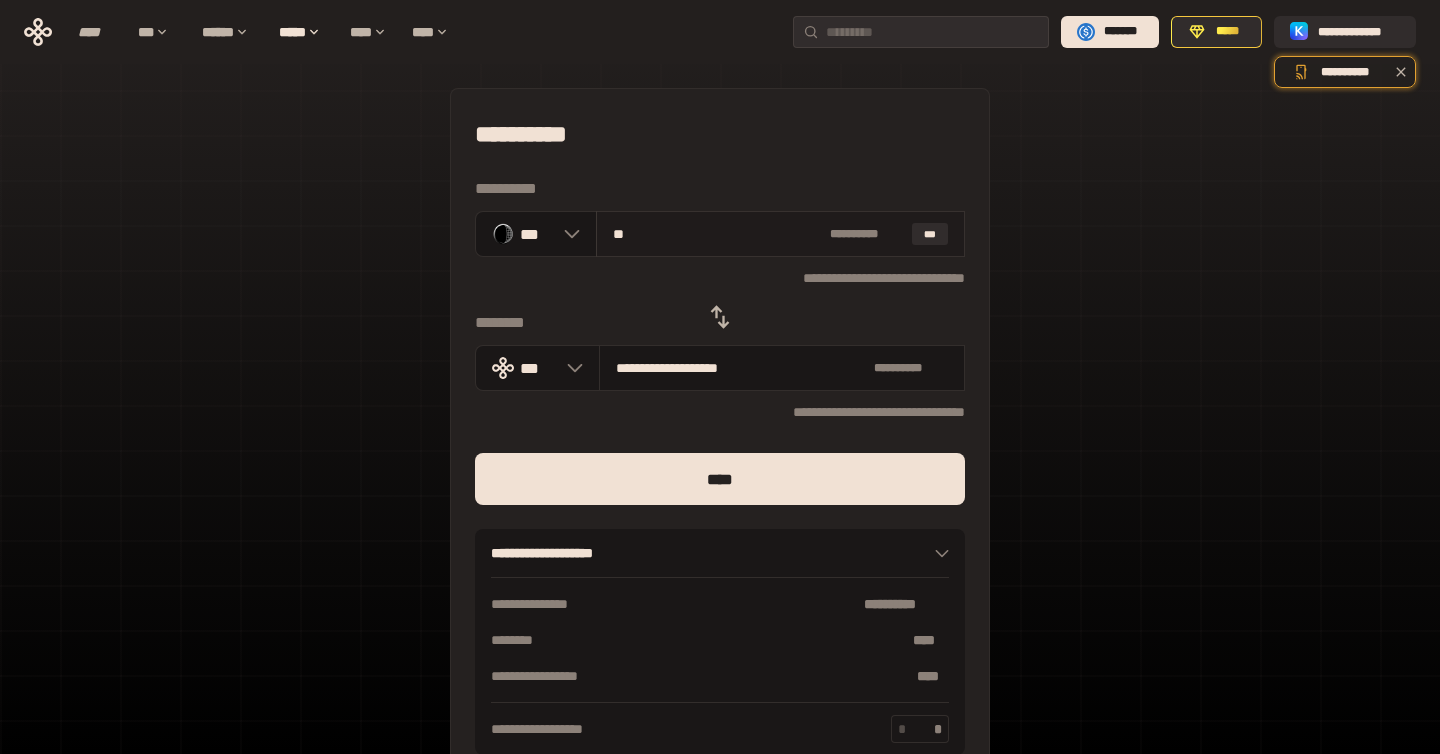 type on "**********" 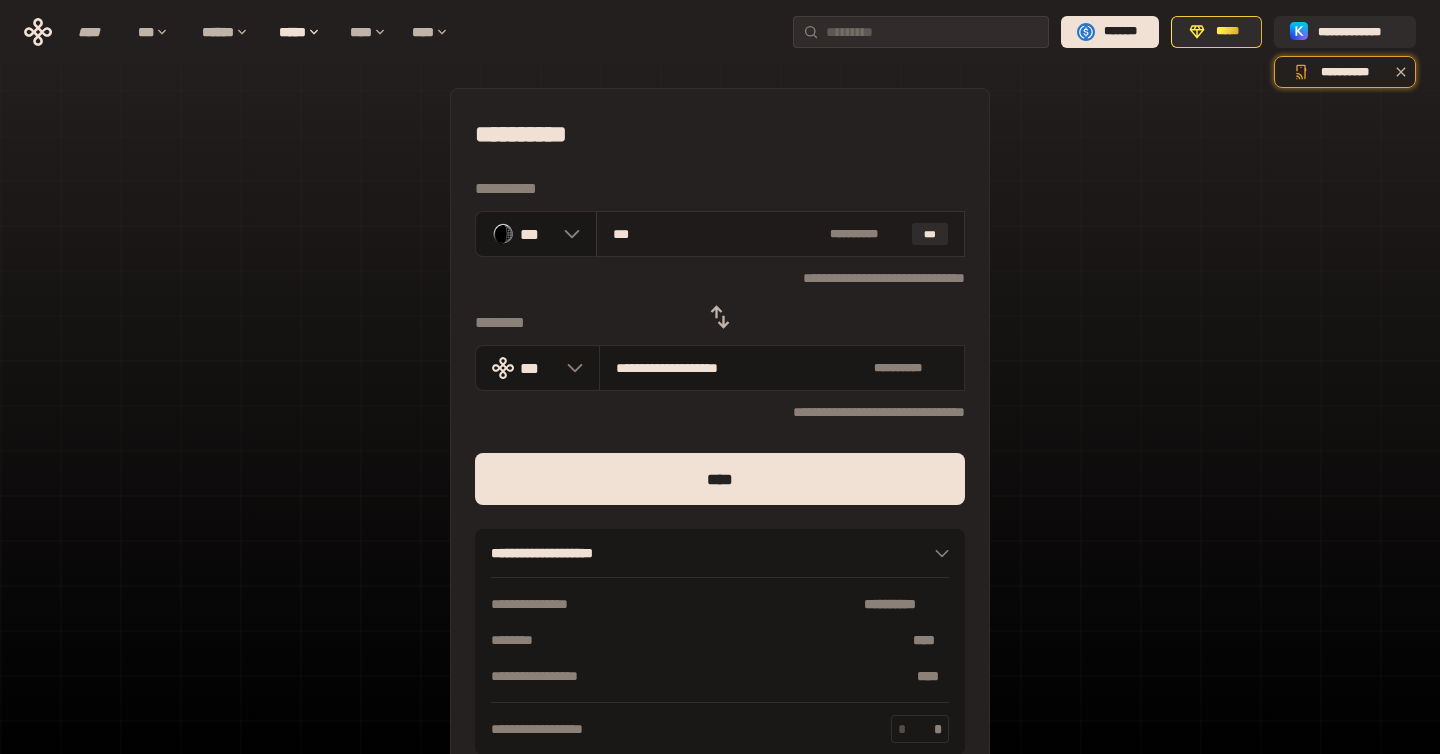 type on "**********" 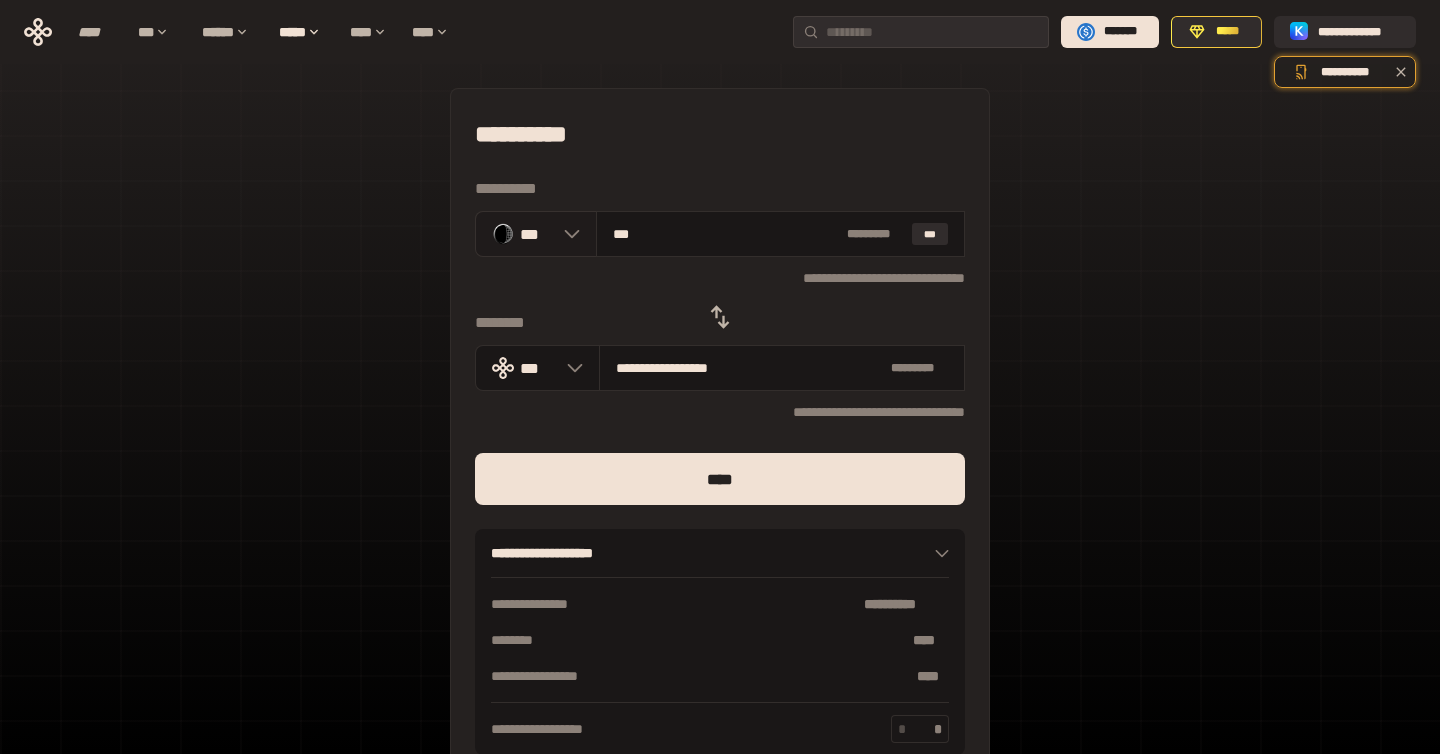 type on "***" 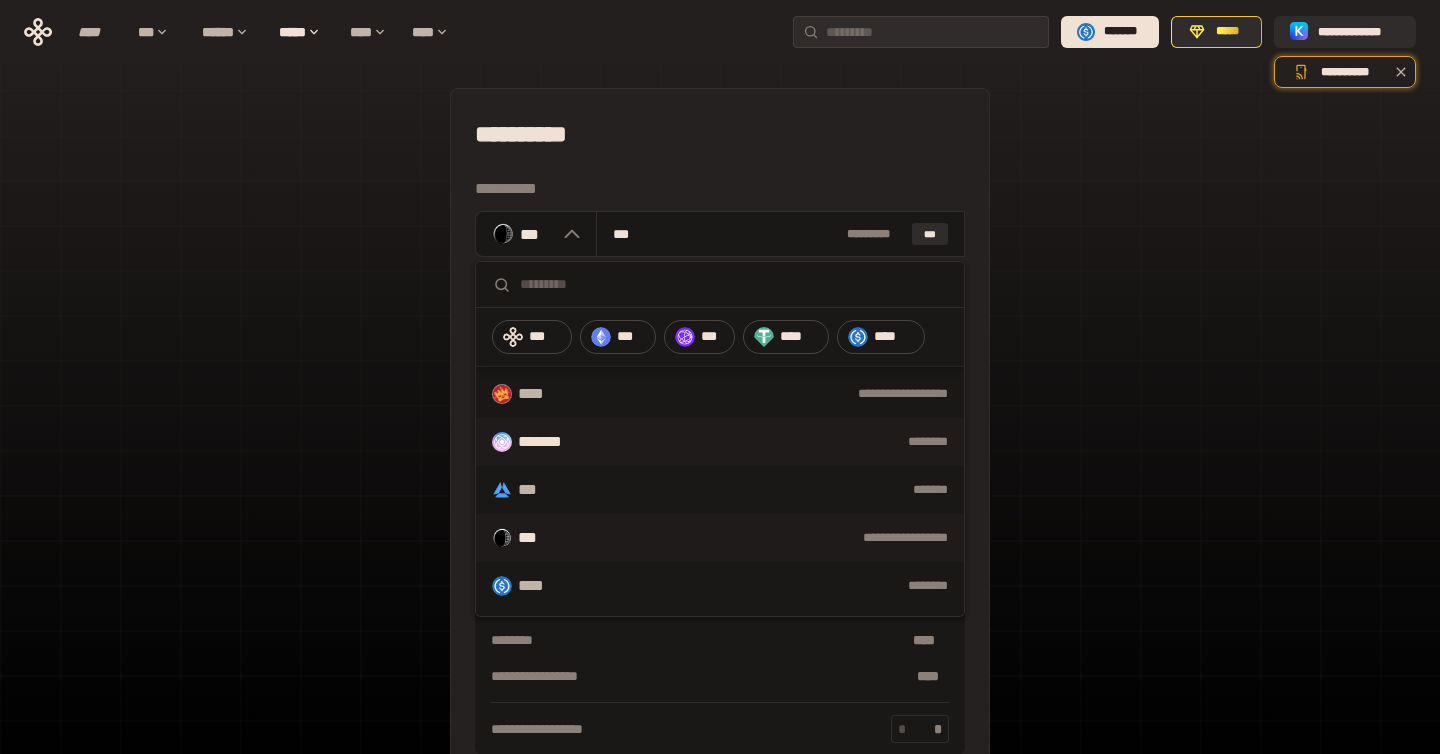scroll, scrollTop: 0, scrollLeft: 0, axis: both 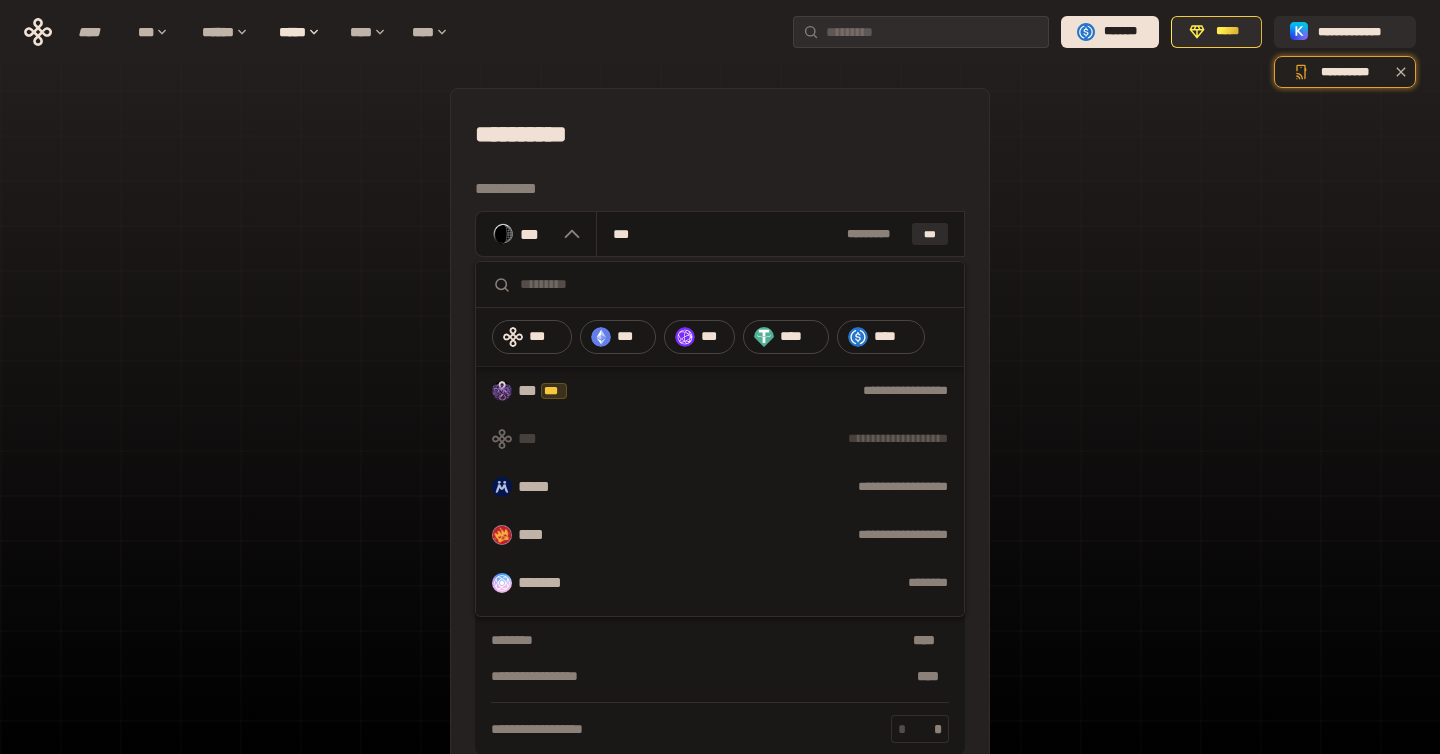 click on "**********" at bounding box center [720, 439] 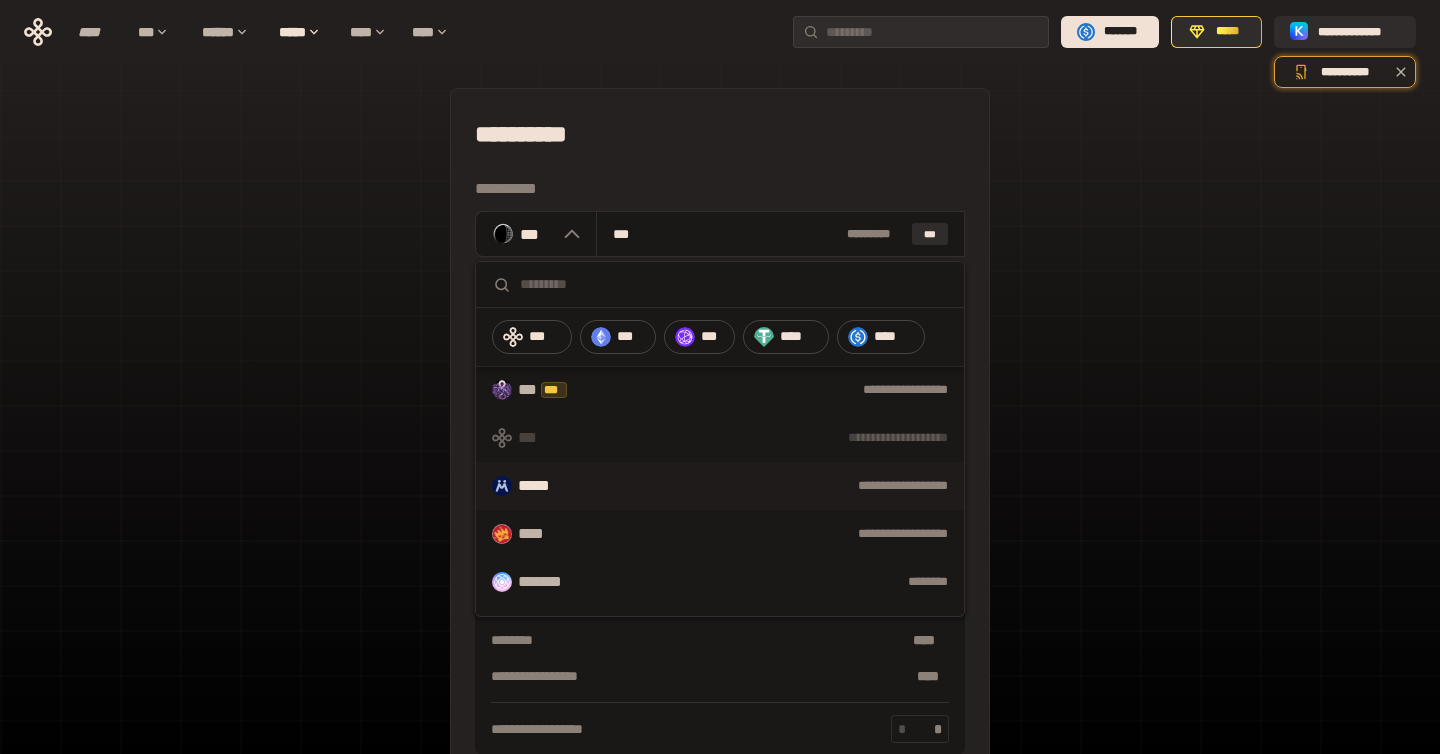 scroll, scrollTop: 0, scrollLeft: 0, axis: both 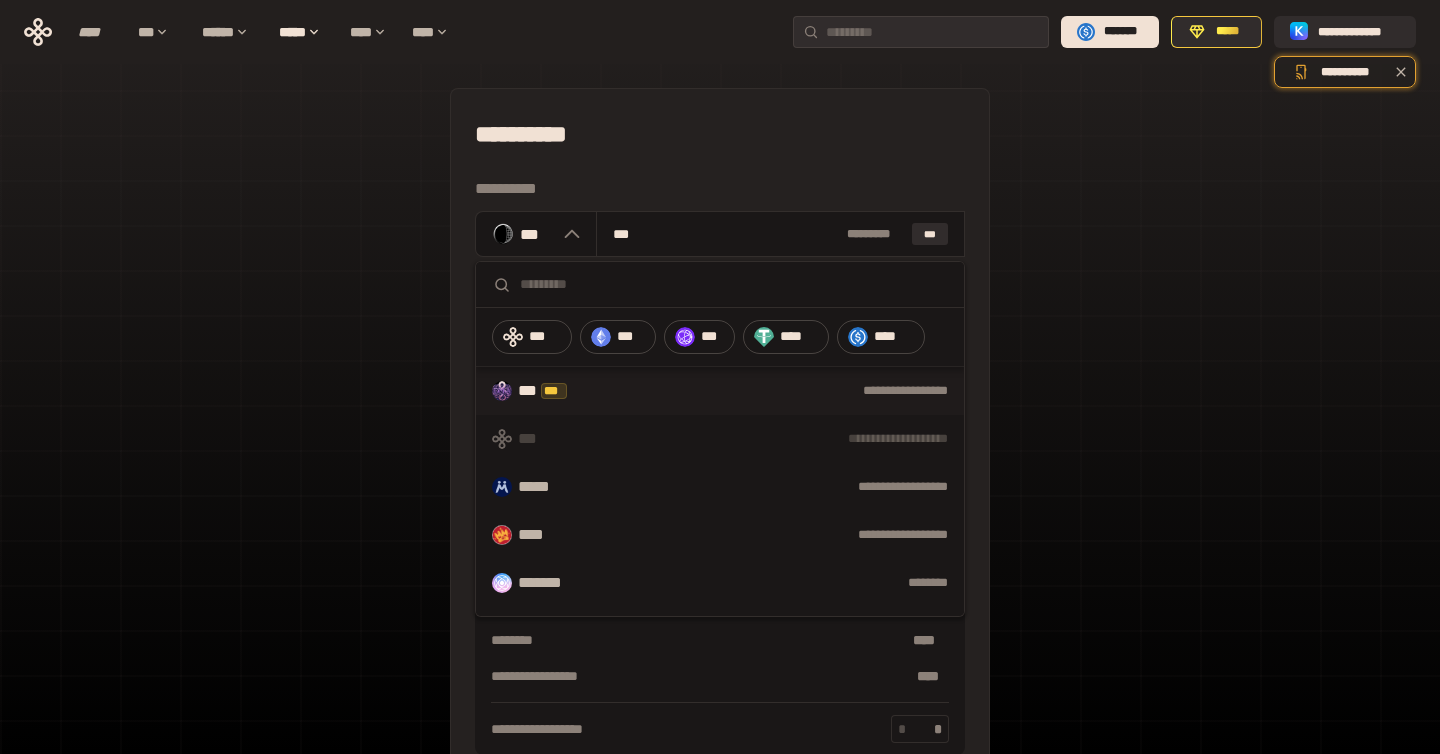 click on "**********" at bounding box center (779, 391) 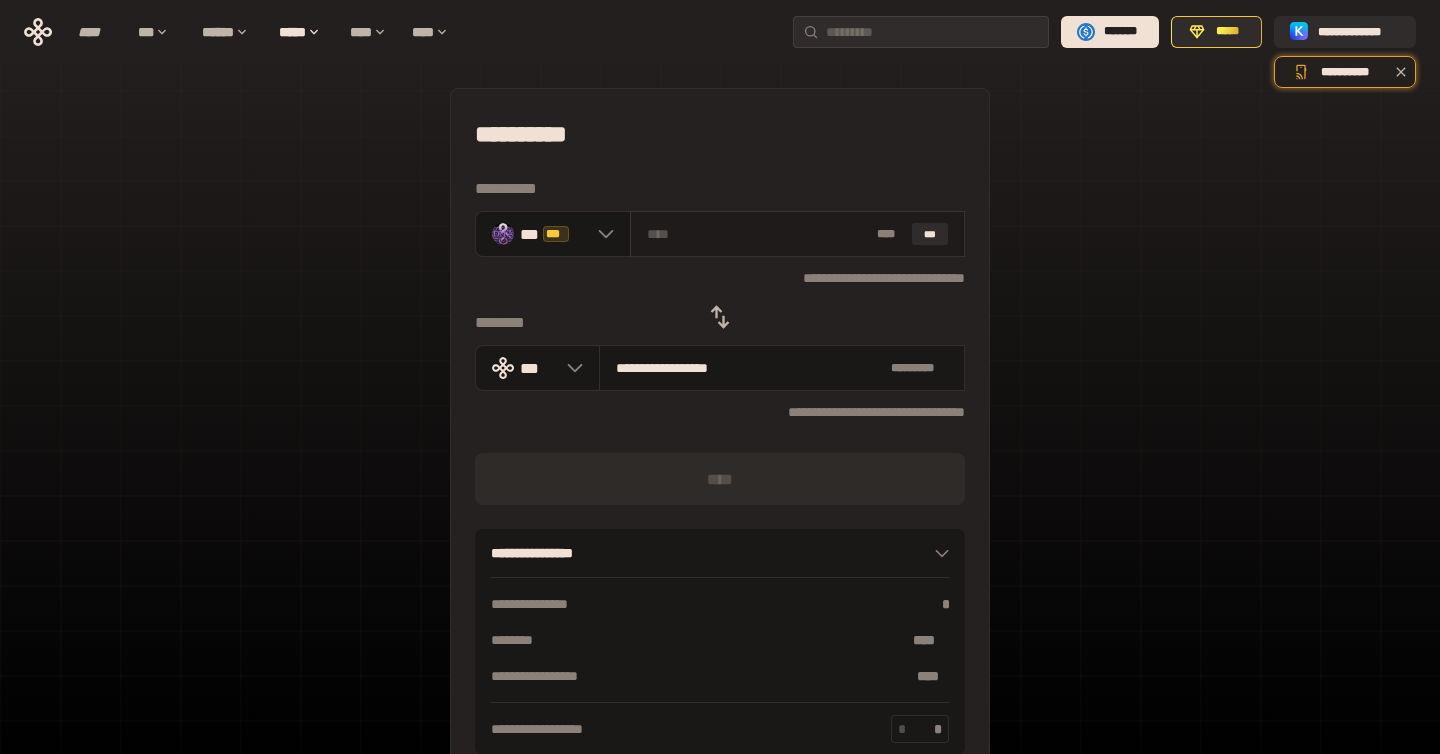 click on "* ** ***" at bounding box center (797, 234) 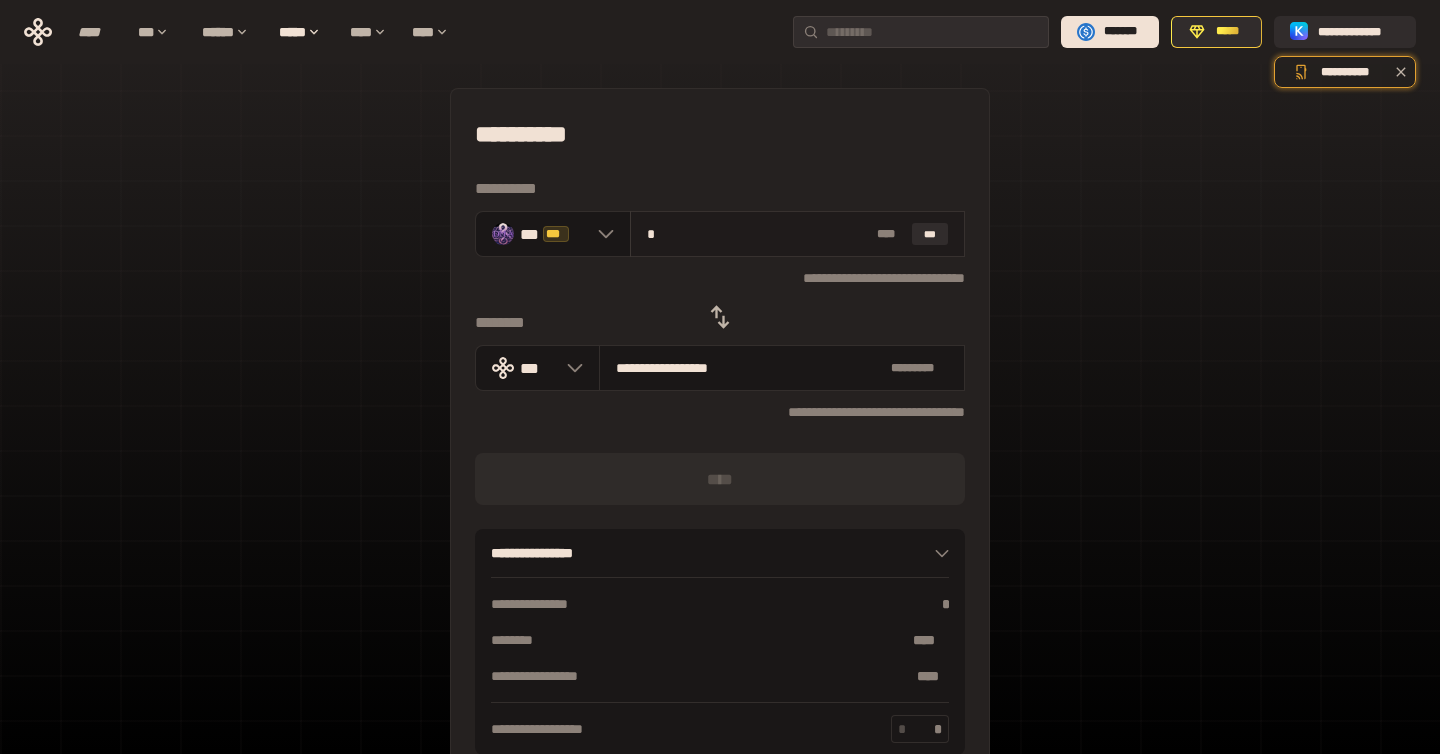 type on "**********" 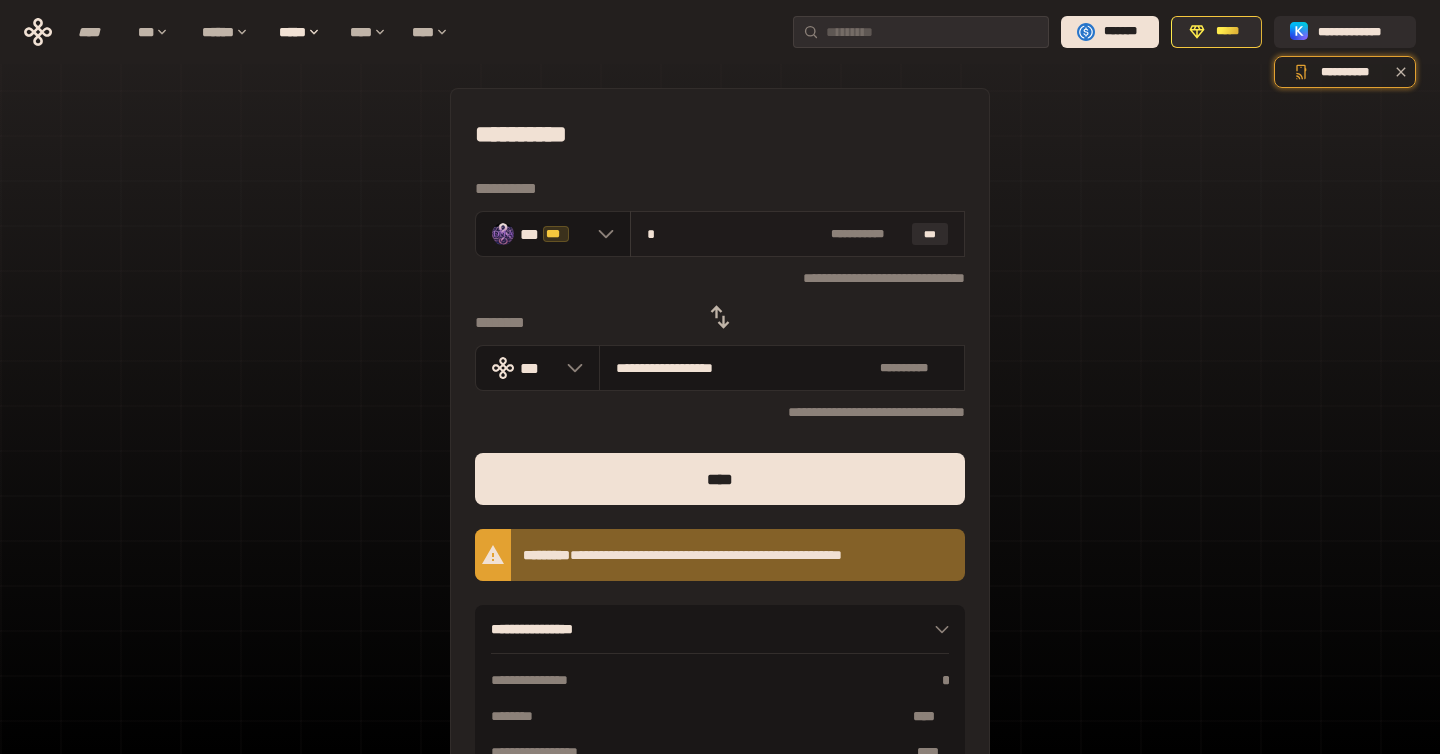 type on "**" 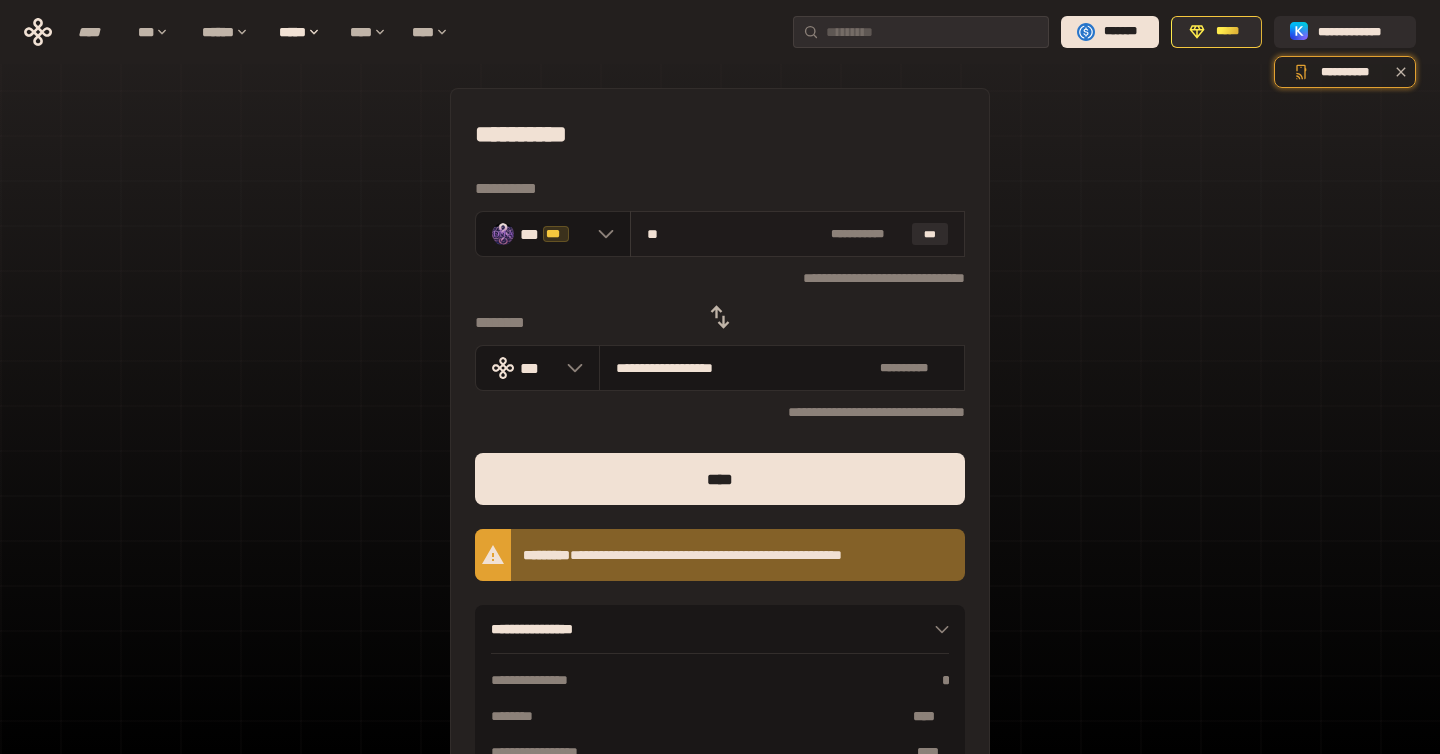 type on "**********" 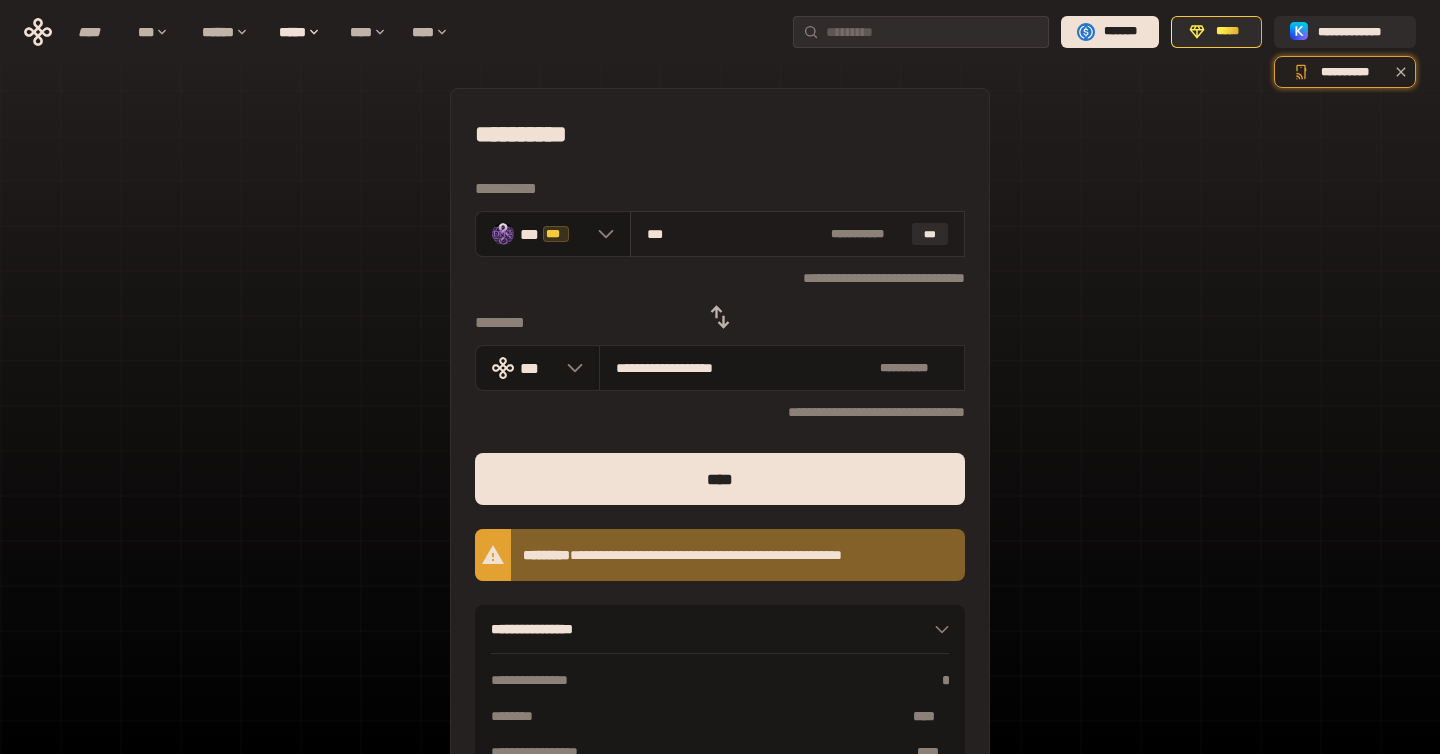 type on "**********" 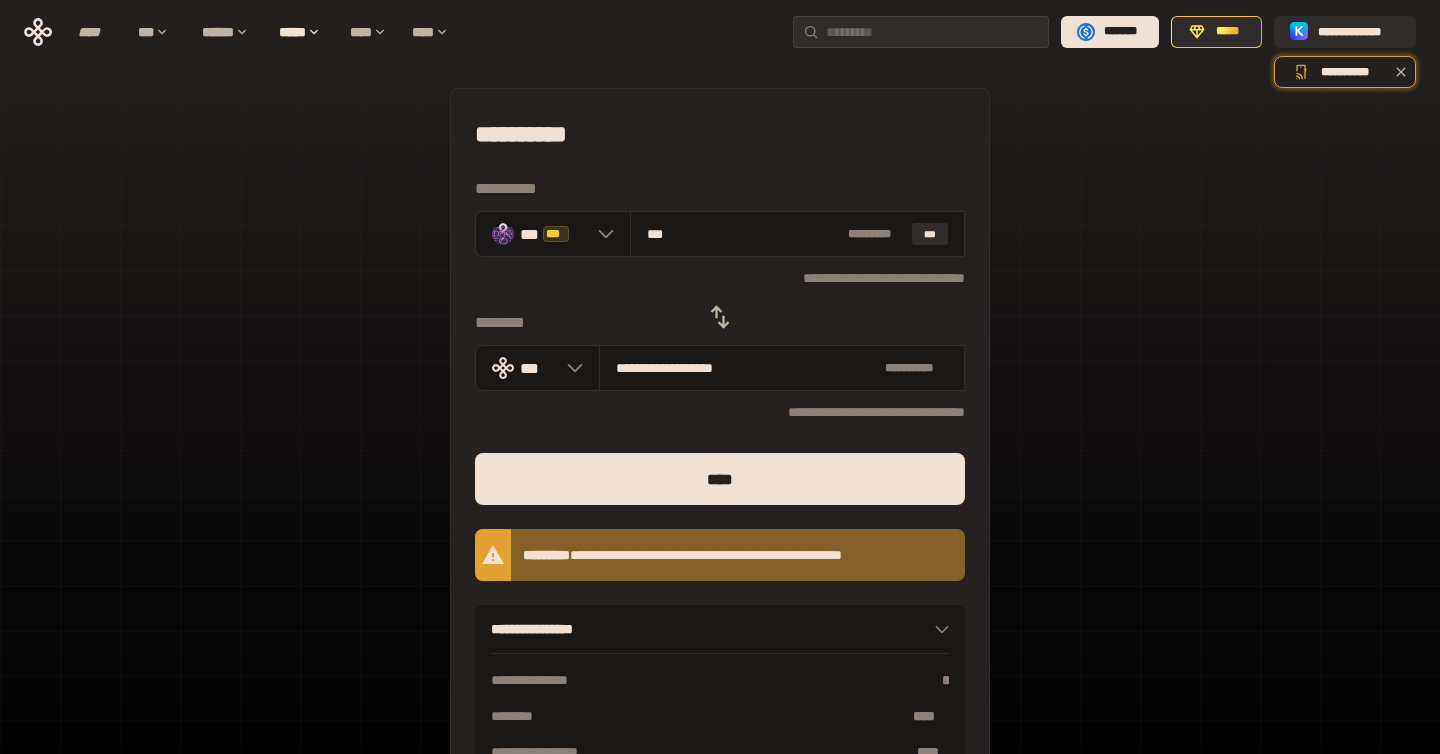 click on "**********" at bounding box center (720, 277) 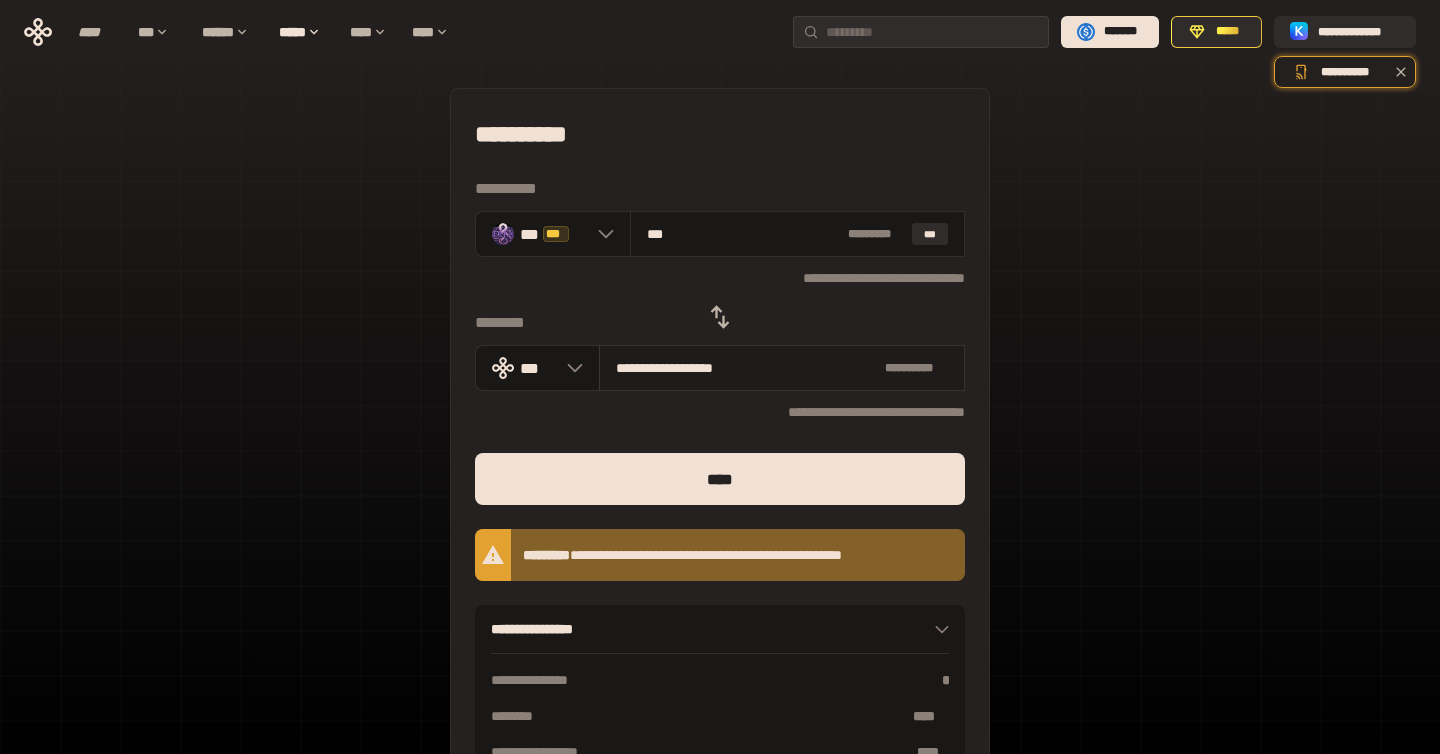 drag, startPoint x: 696, startPoint y: 478, endPoint x: 699, endPoint y: 362, distance: 116.03879 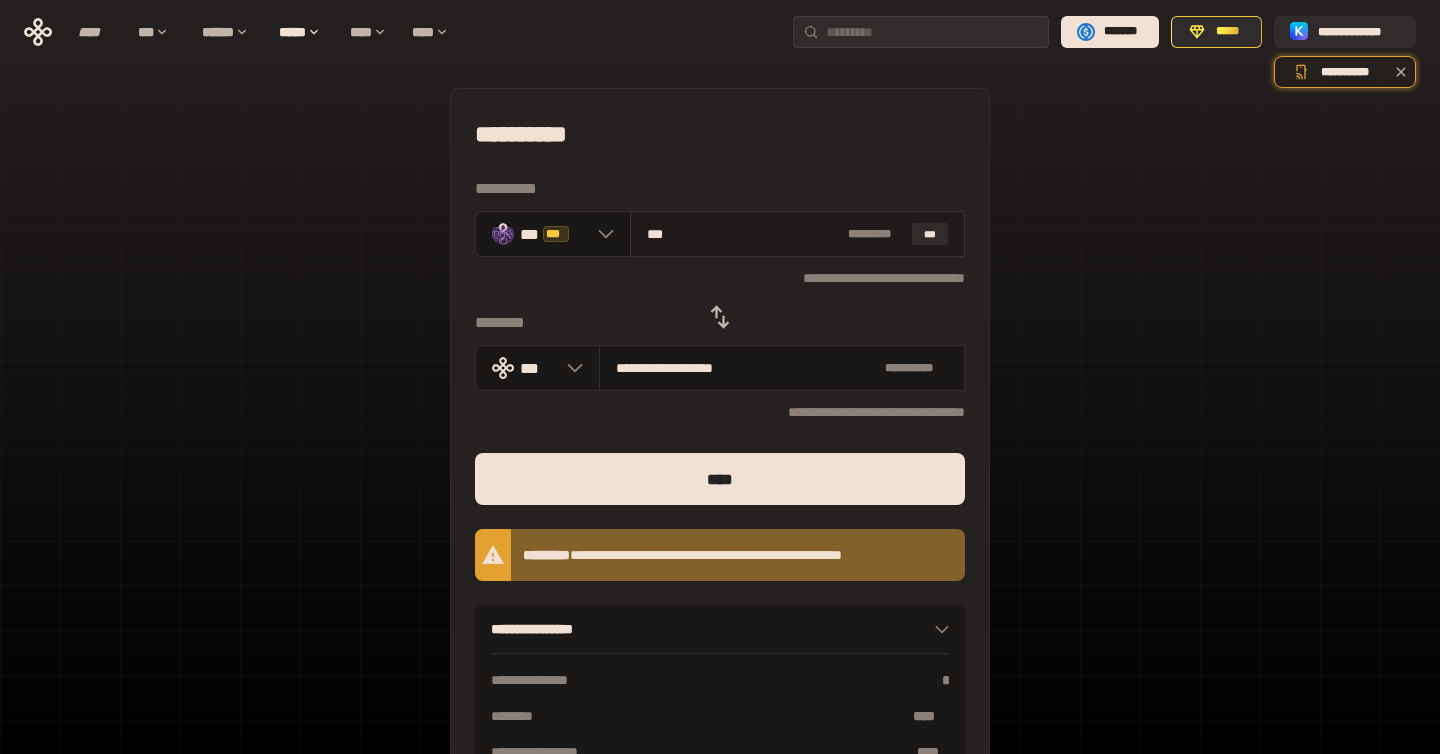 click on "***" at bounding box center [743, 234] 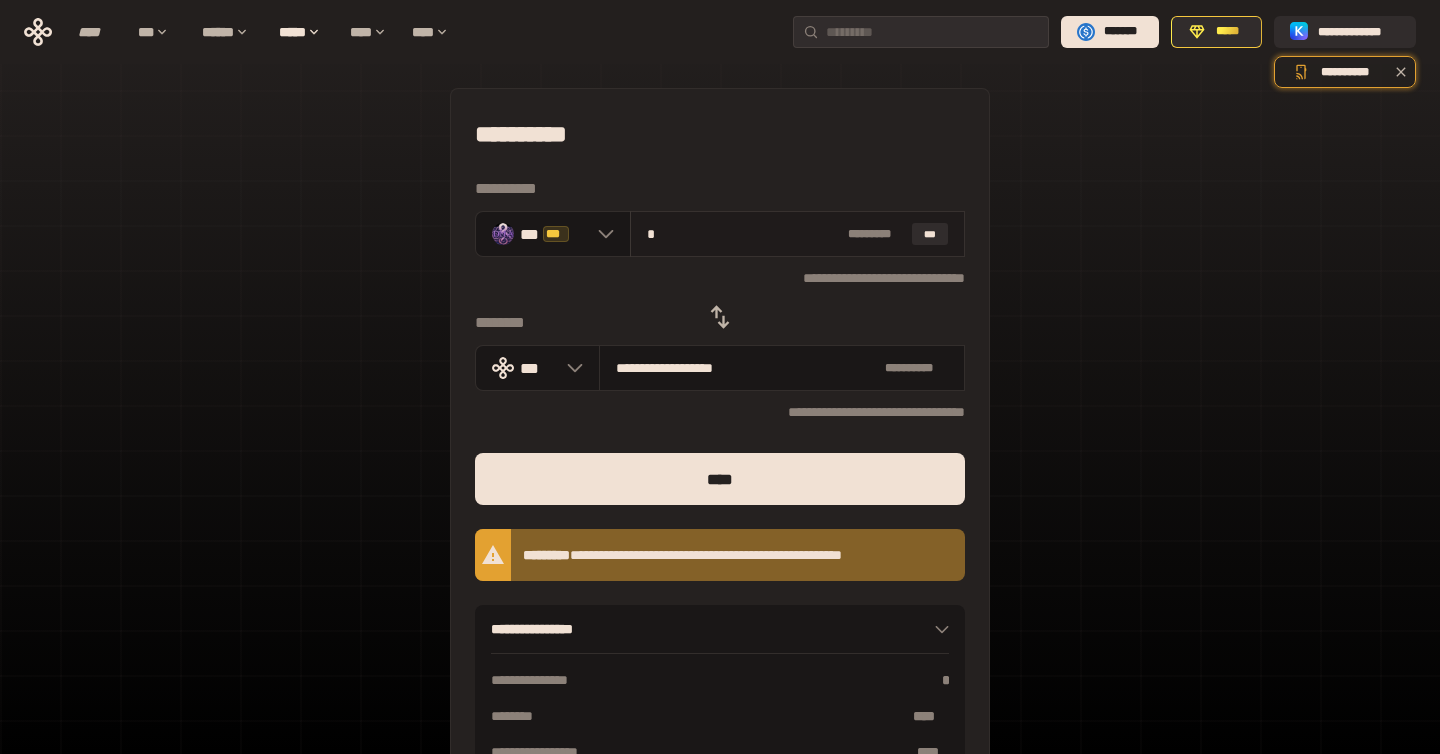 type on "**********" 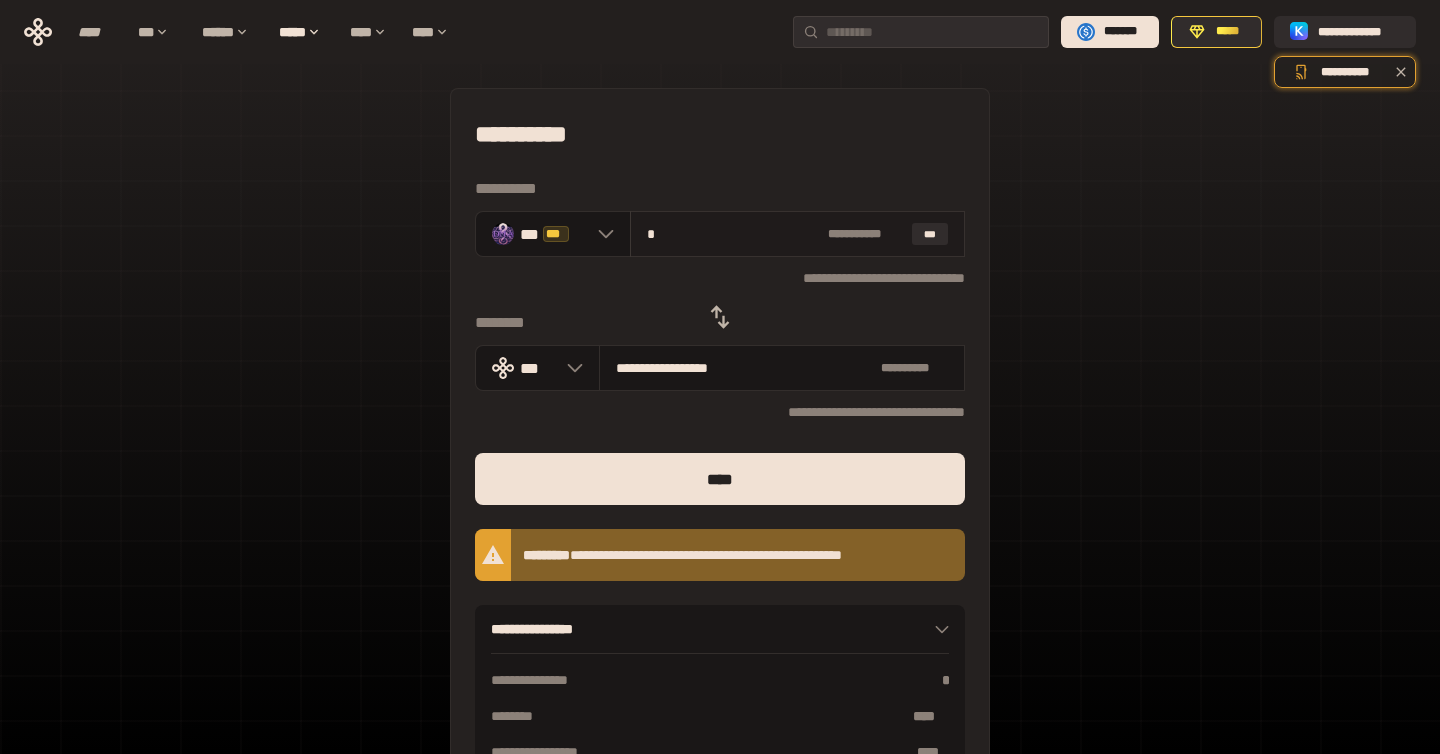 type on "**" 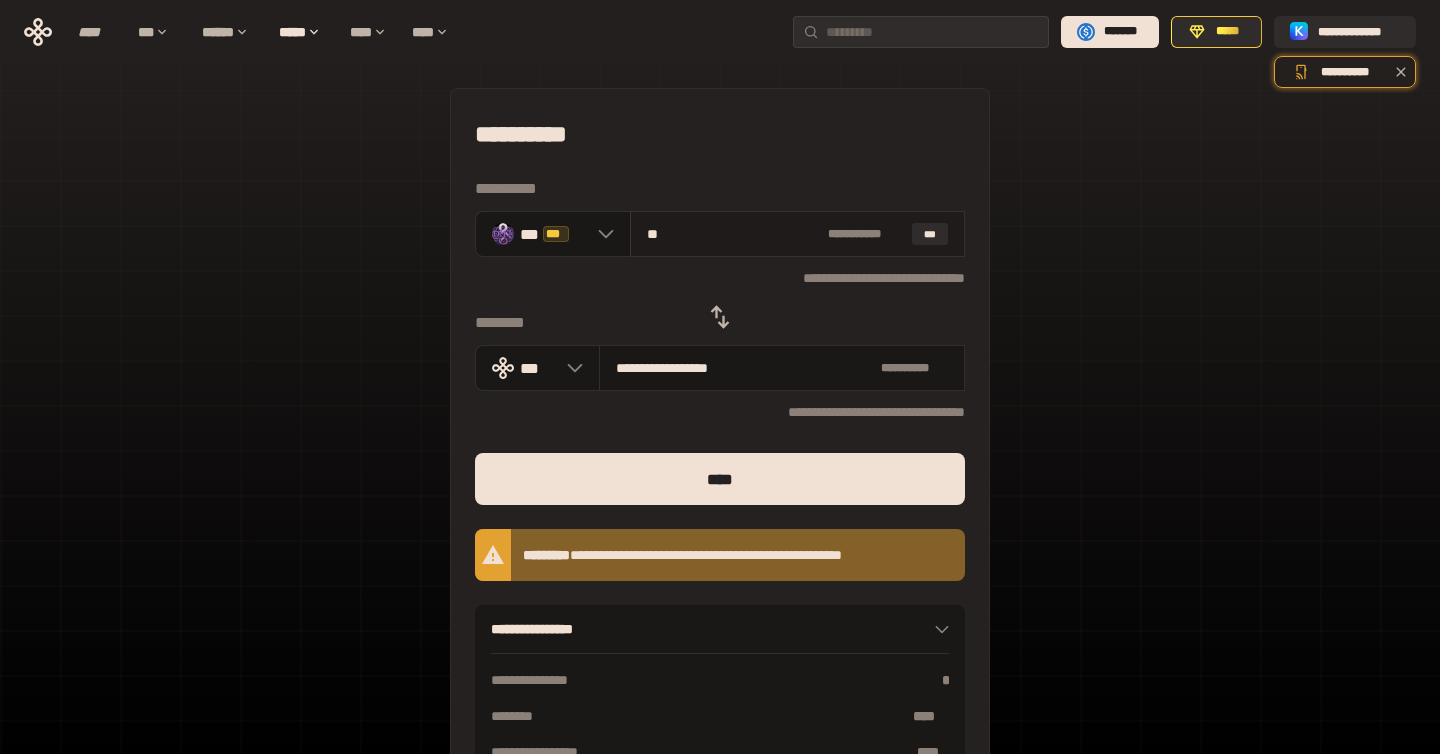 type on "**********" 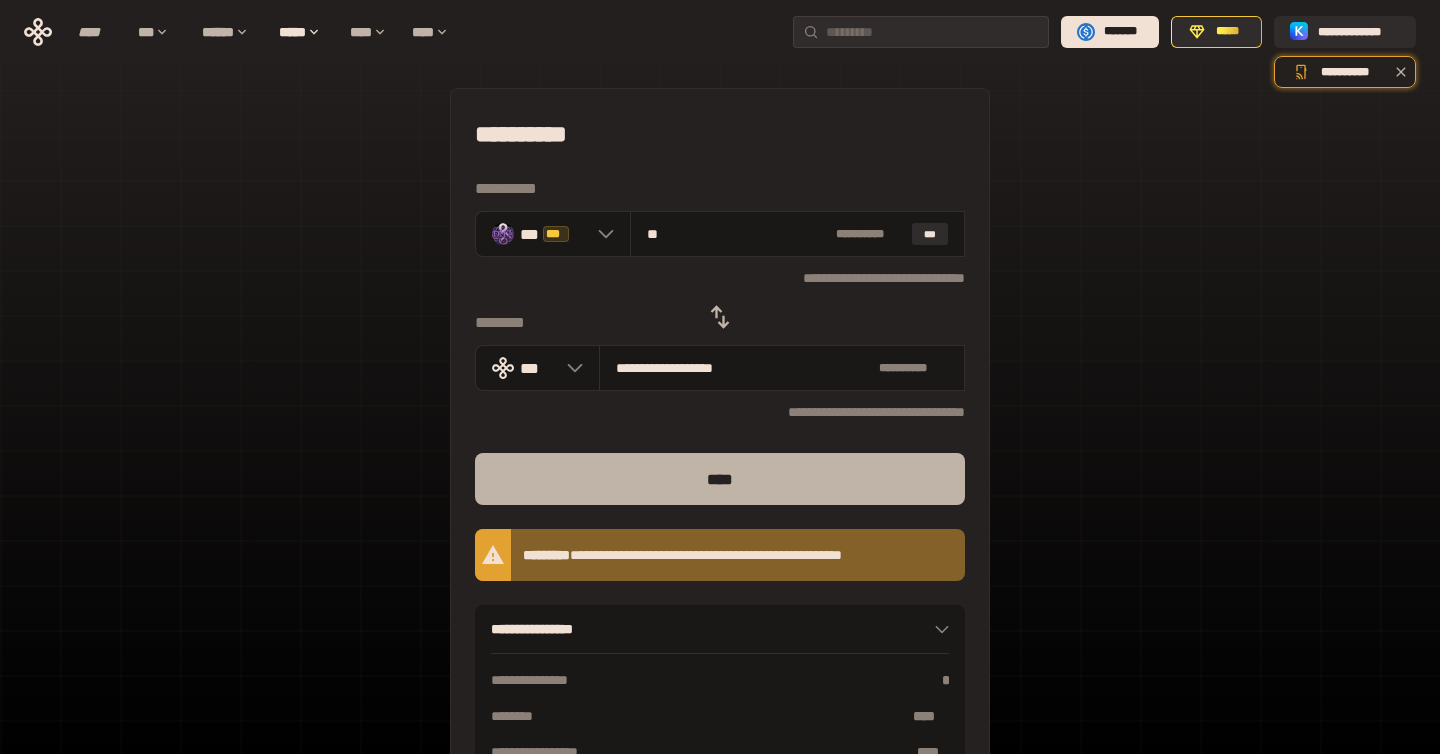 type on "**" 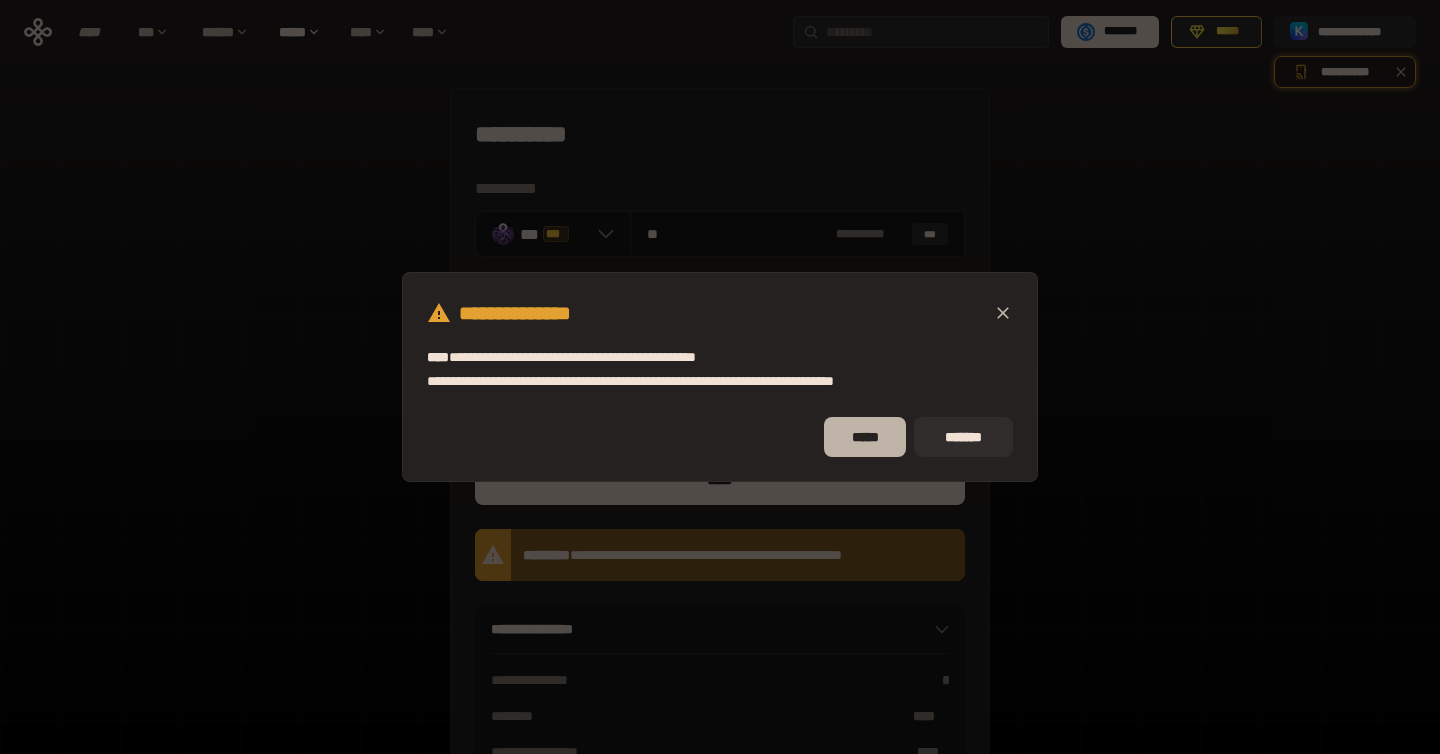 click on "*****" at bounding box center (865, 437) 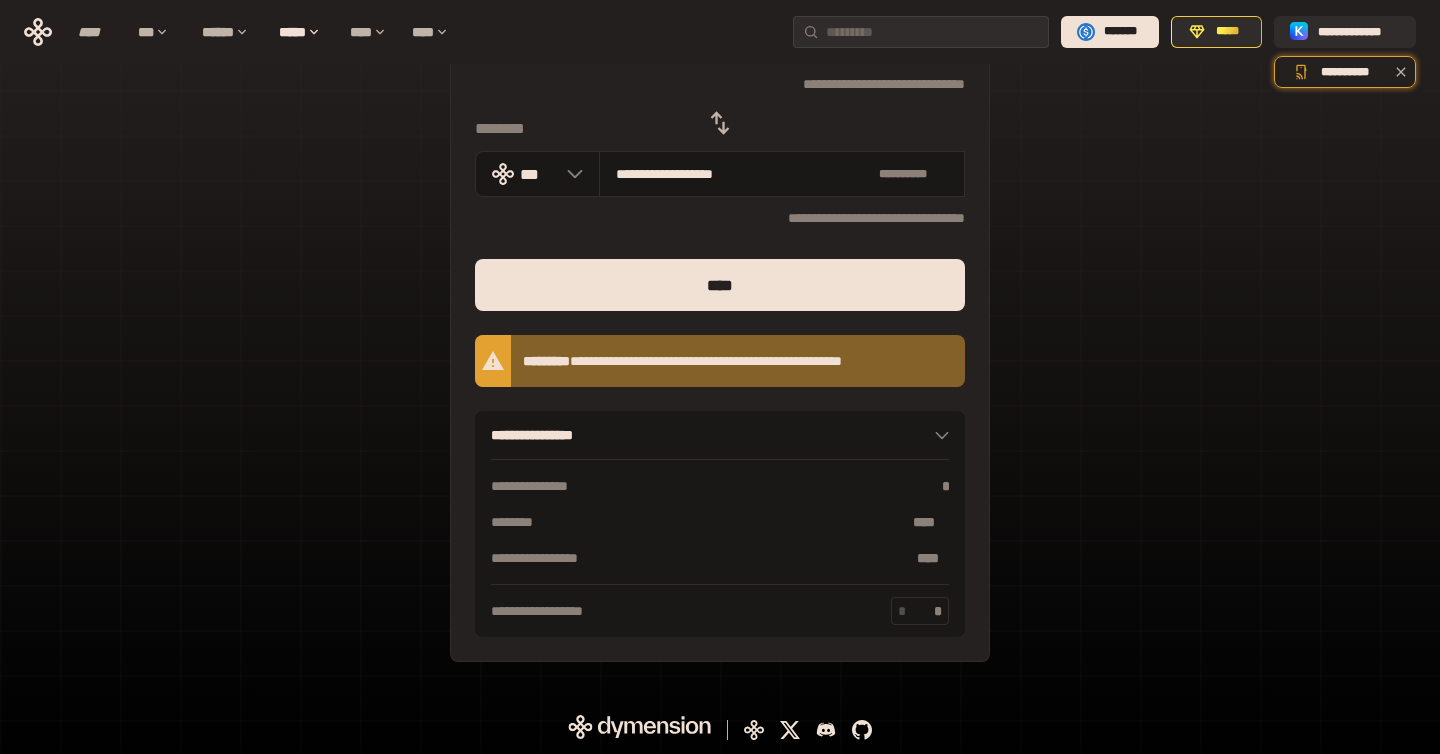 scroll, scrollTop: 0, scrollLeft: 0, axis: both 